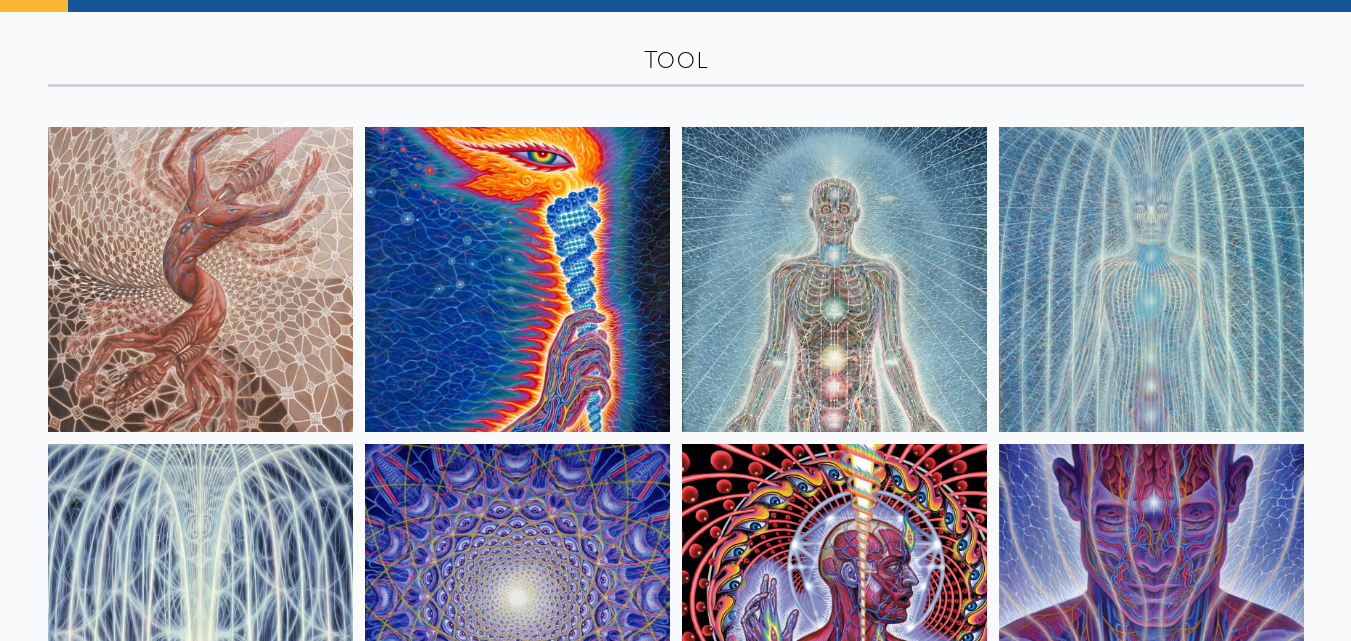 scroll, scrollTop: 14, scrollLeft: 0, axis: vertical 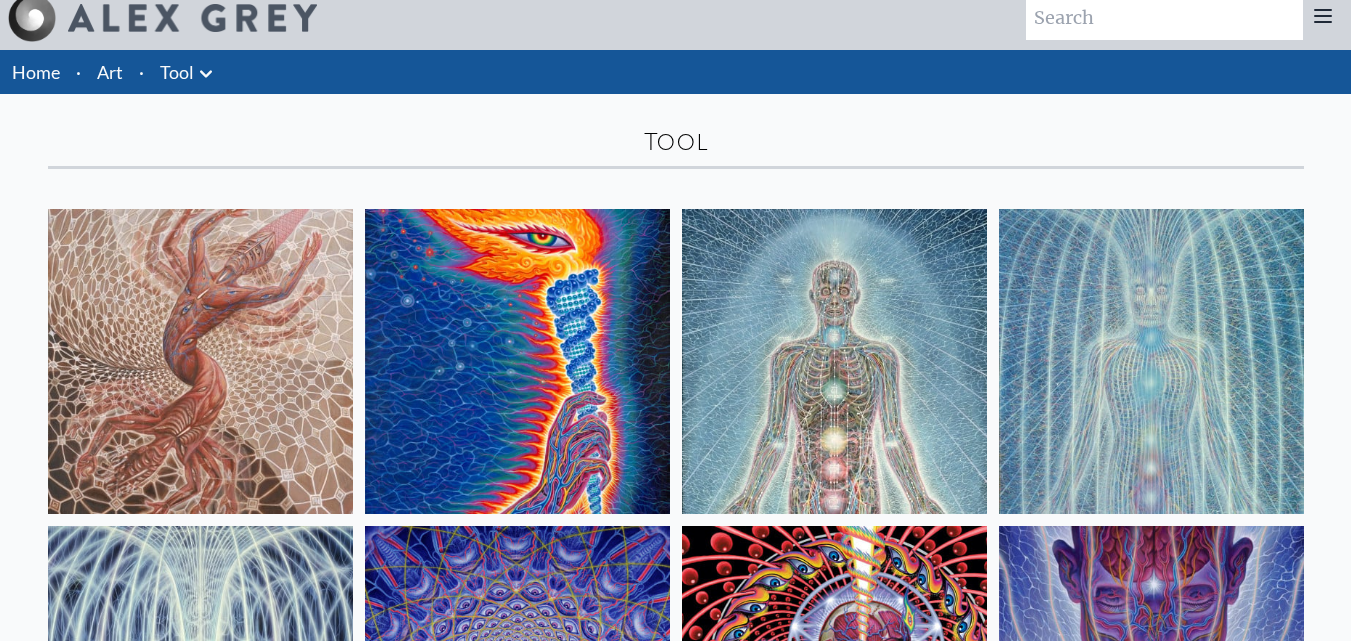 click at bounding box center [834, 361] 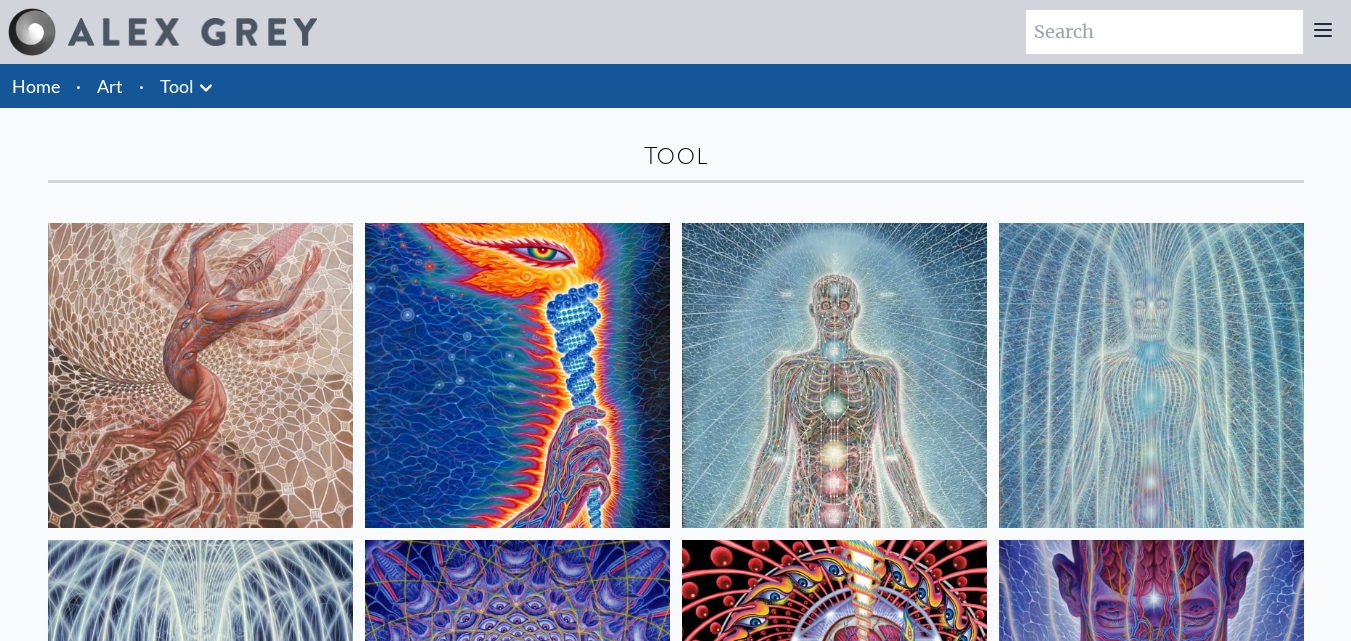 click on "Art" at bounding box center [110, 86] 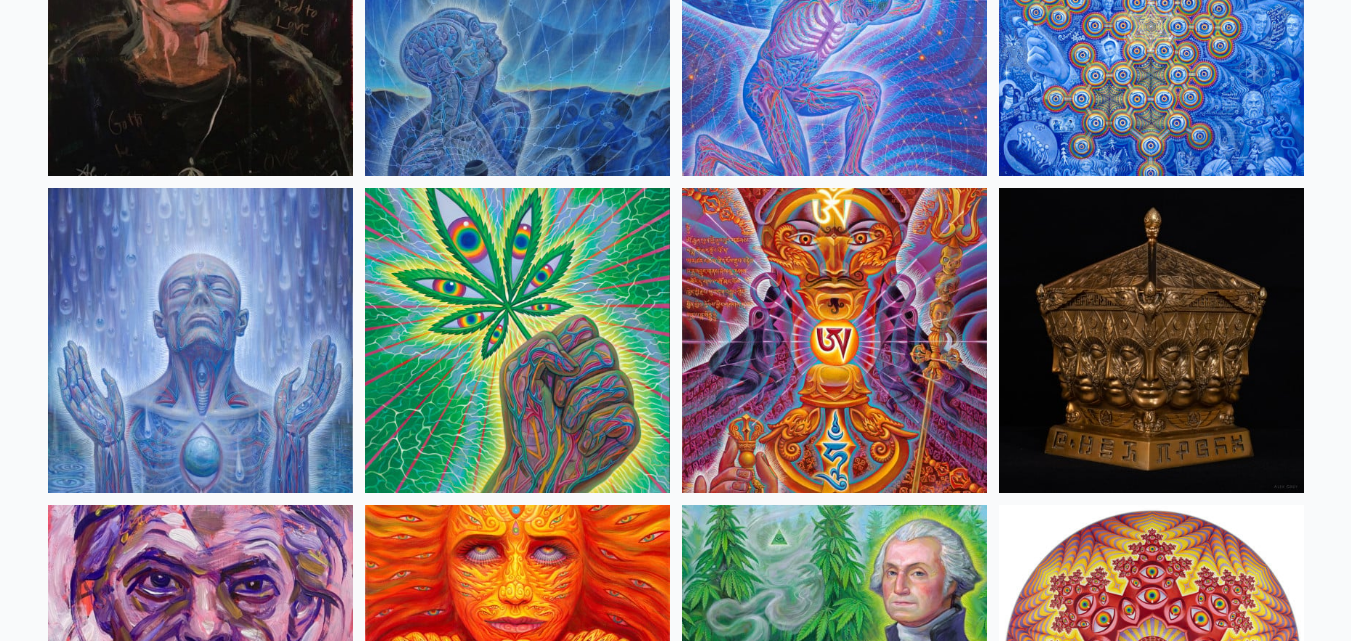 scroll, scrollTop: 3000, scrollLeft: 0, axis: vertical 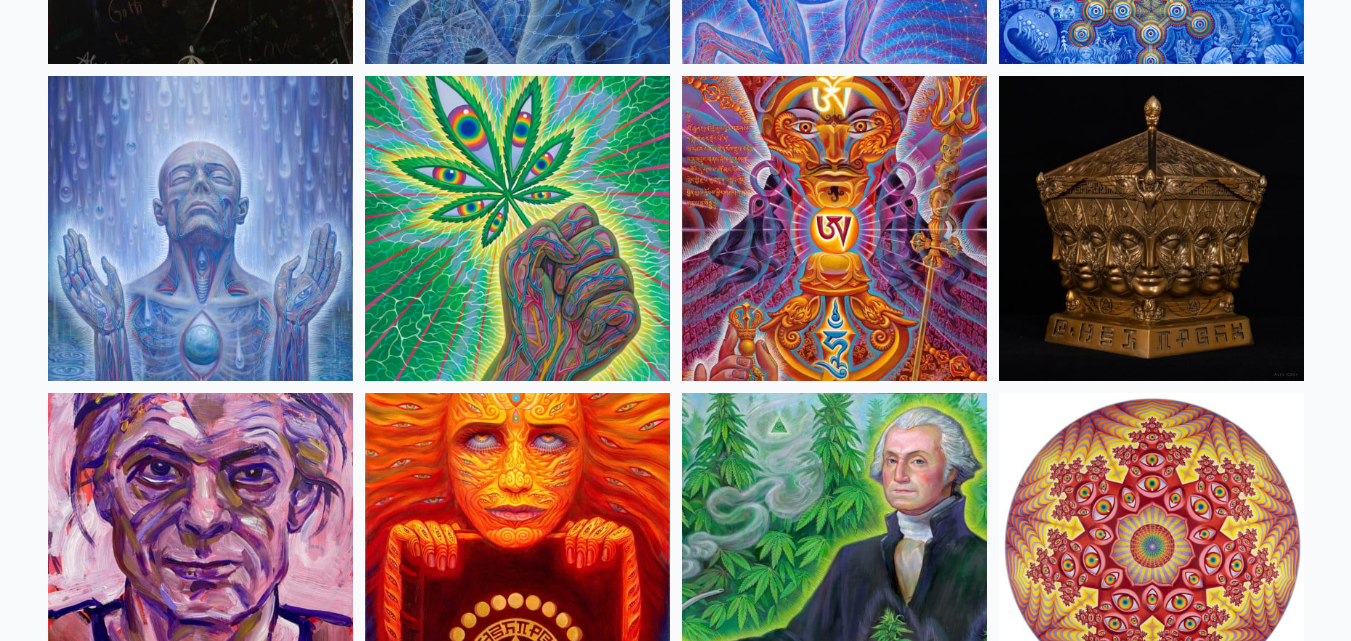 click at bounding box center (834, 228) 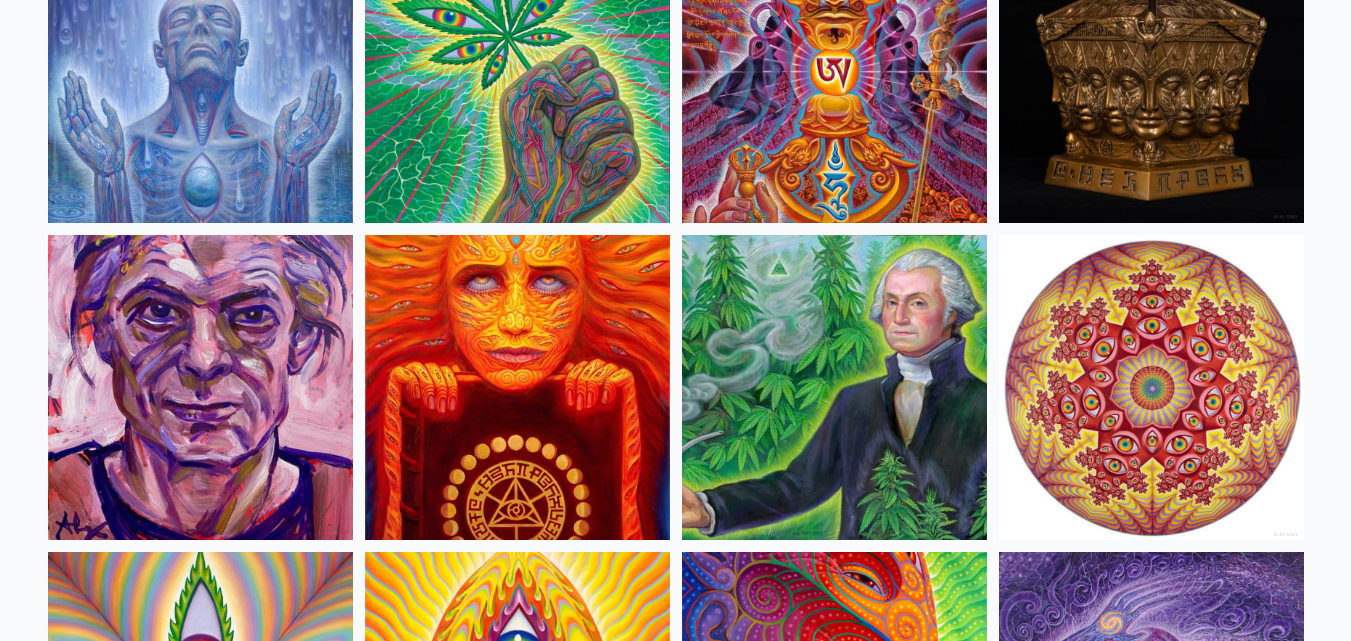 scroll, scrollTop: 3300, scrollLeft: 0, axis: vertical 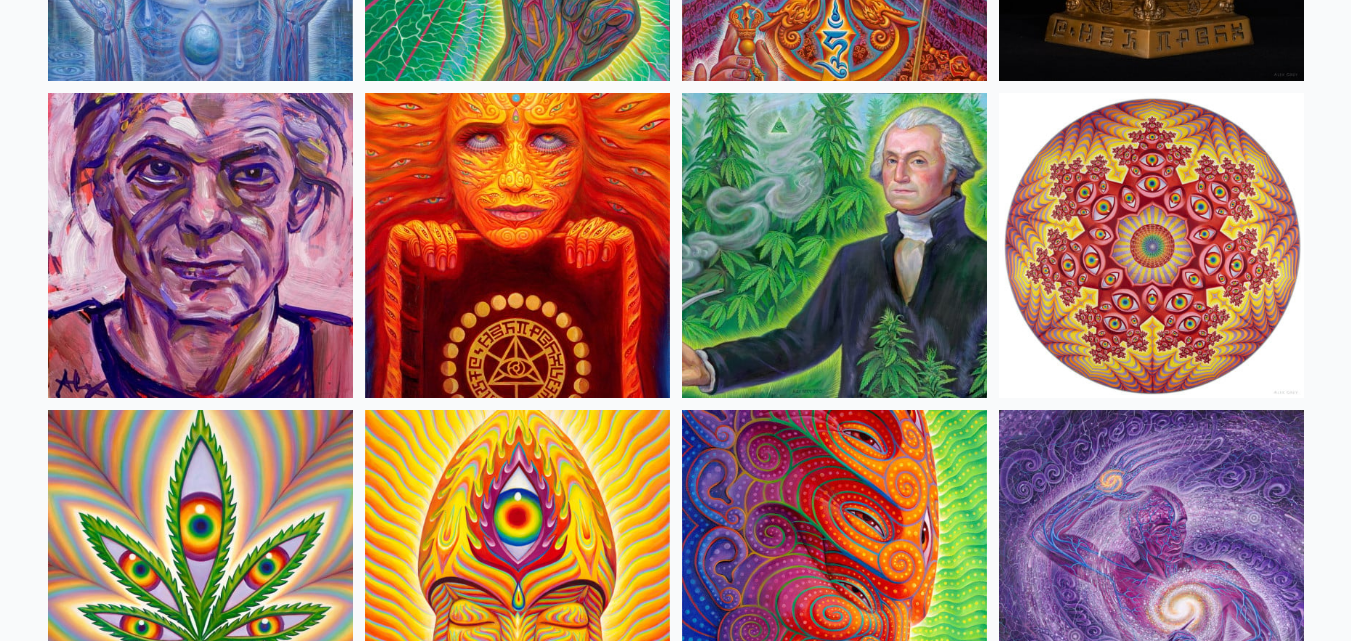 click at bounding box center [834, 245] 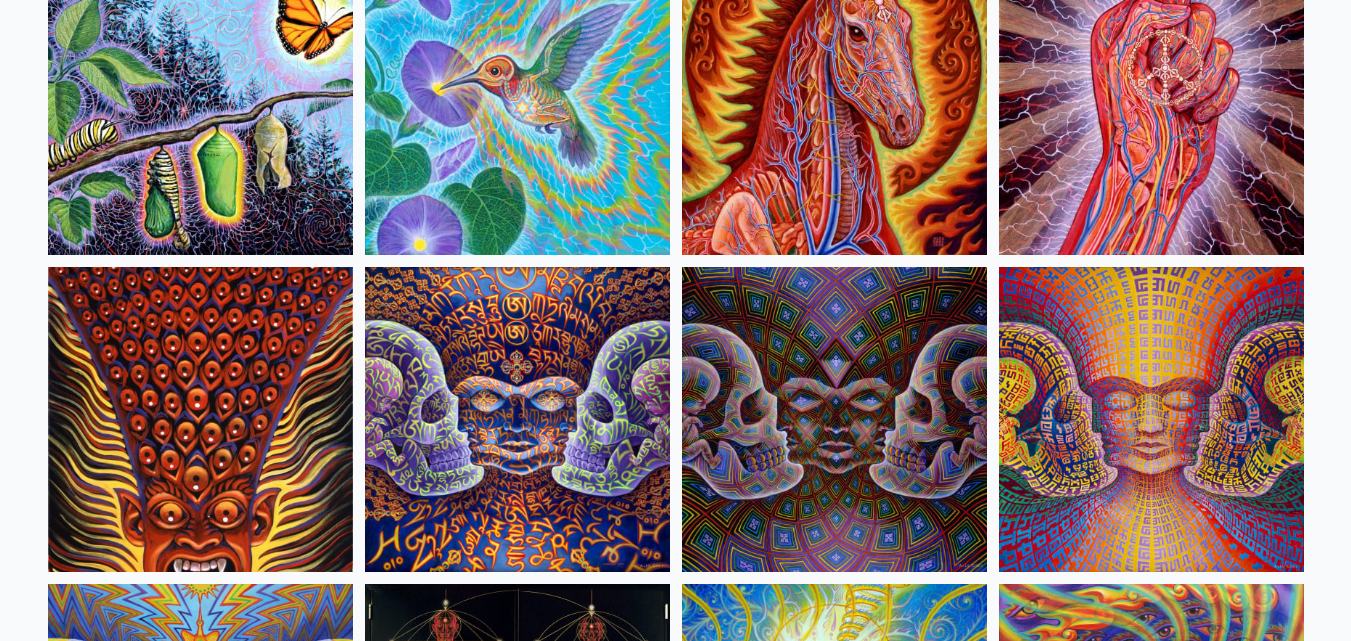 scroll, scrollTop: 10000, scrollLeft: 0, axis: vertical 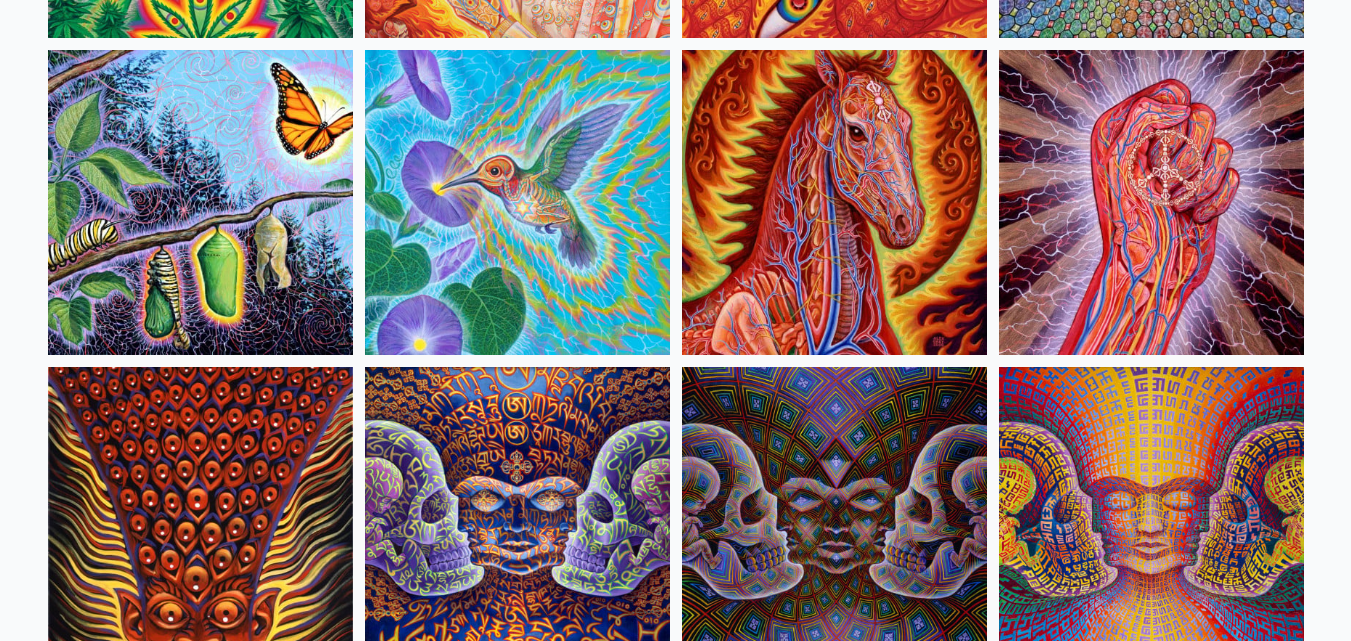 click at bounding box center [517, 202] 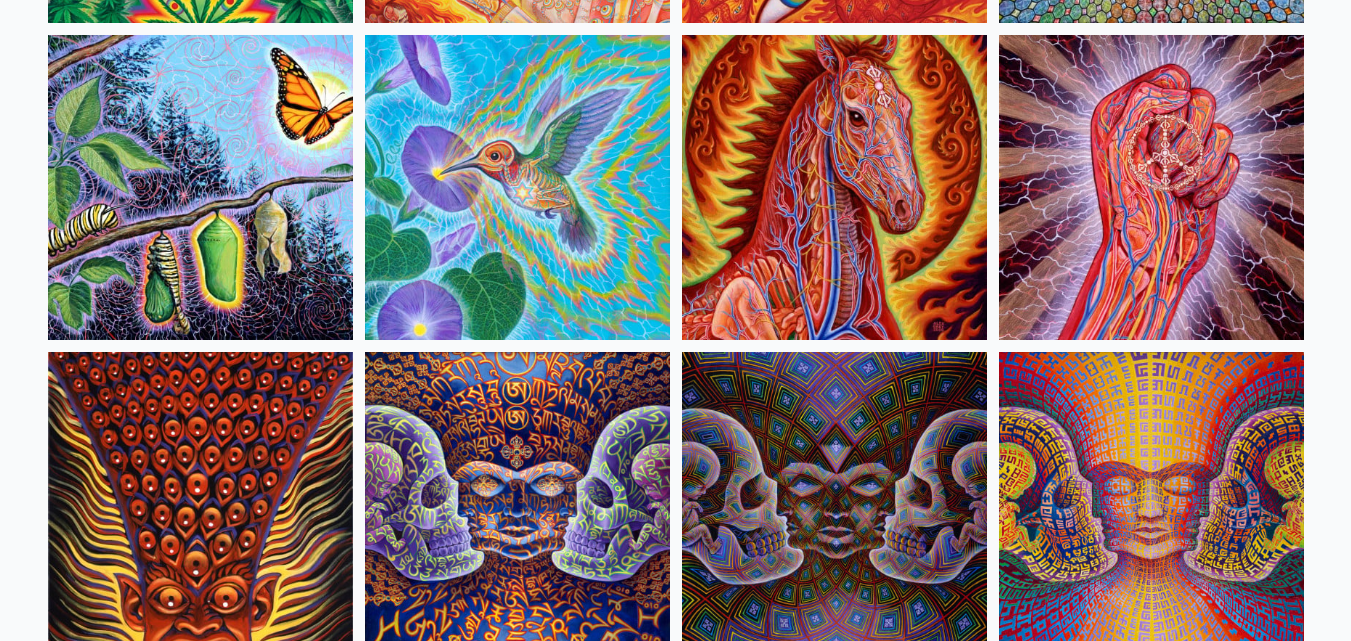 scroll, scrollTop: 9900, scrollLeft: 0, axis: vertical 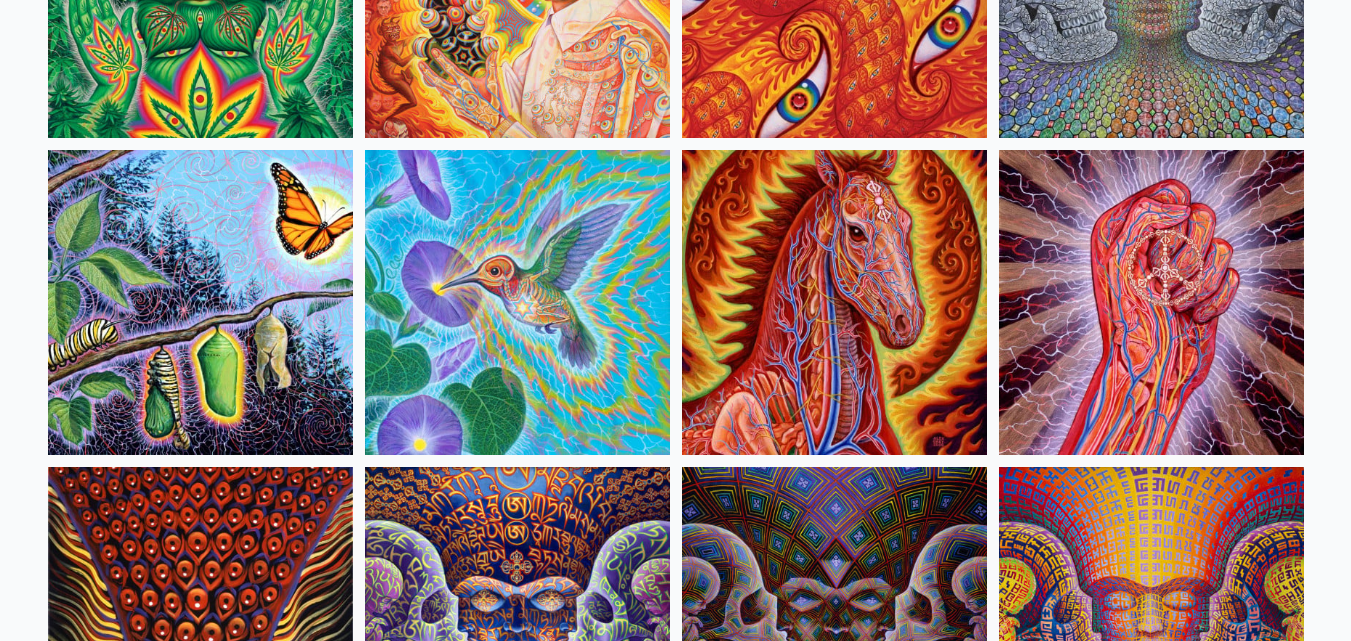 click at bounding box center (517, 302) 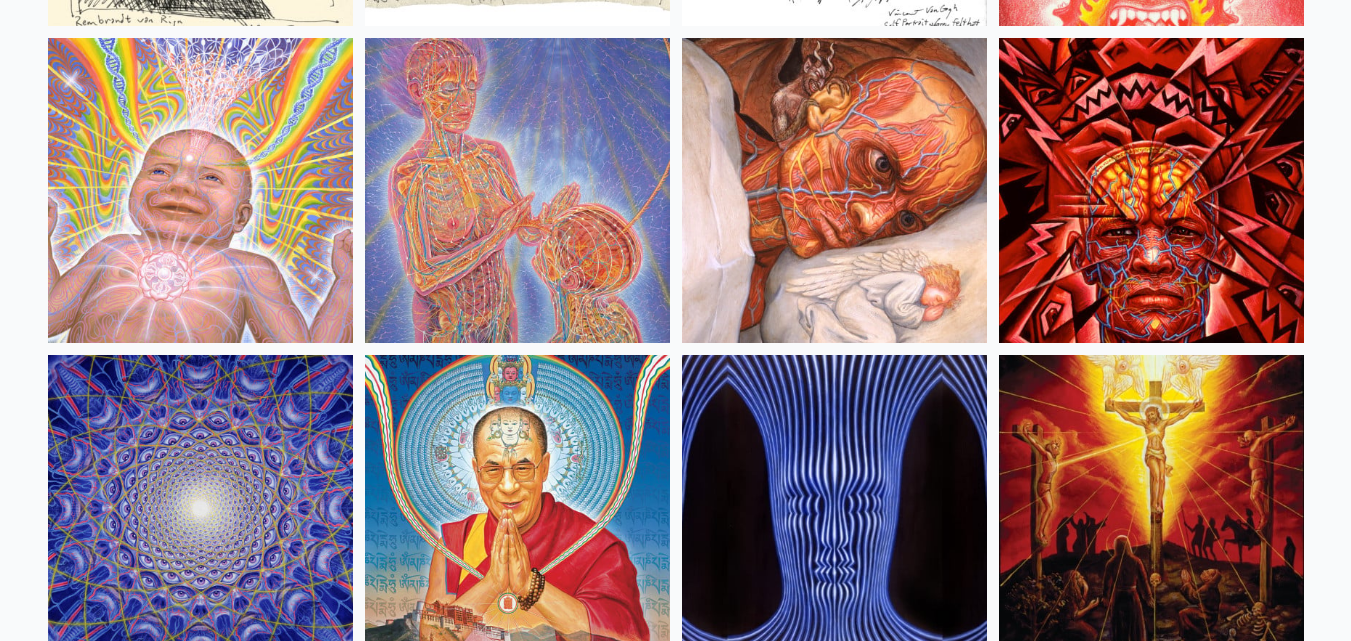 scroll, scrollTop: 17300, scrollLeft: 0, axis: vertical 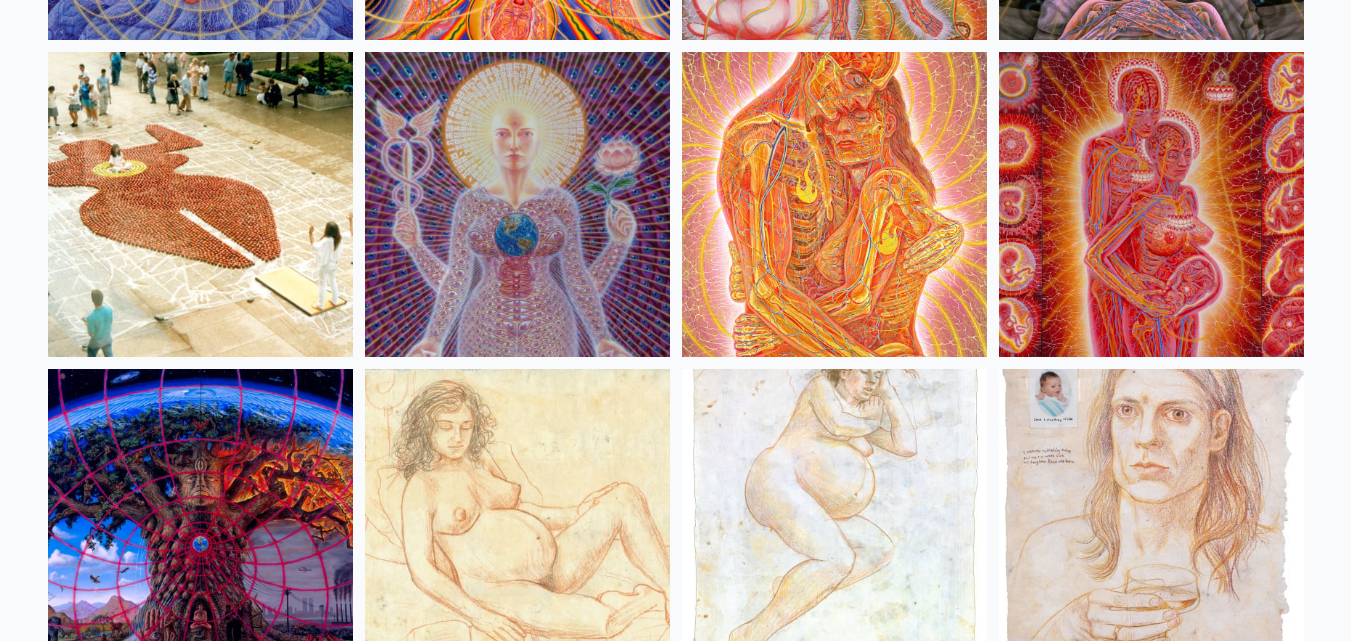 click at bounding box center (200, 521) 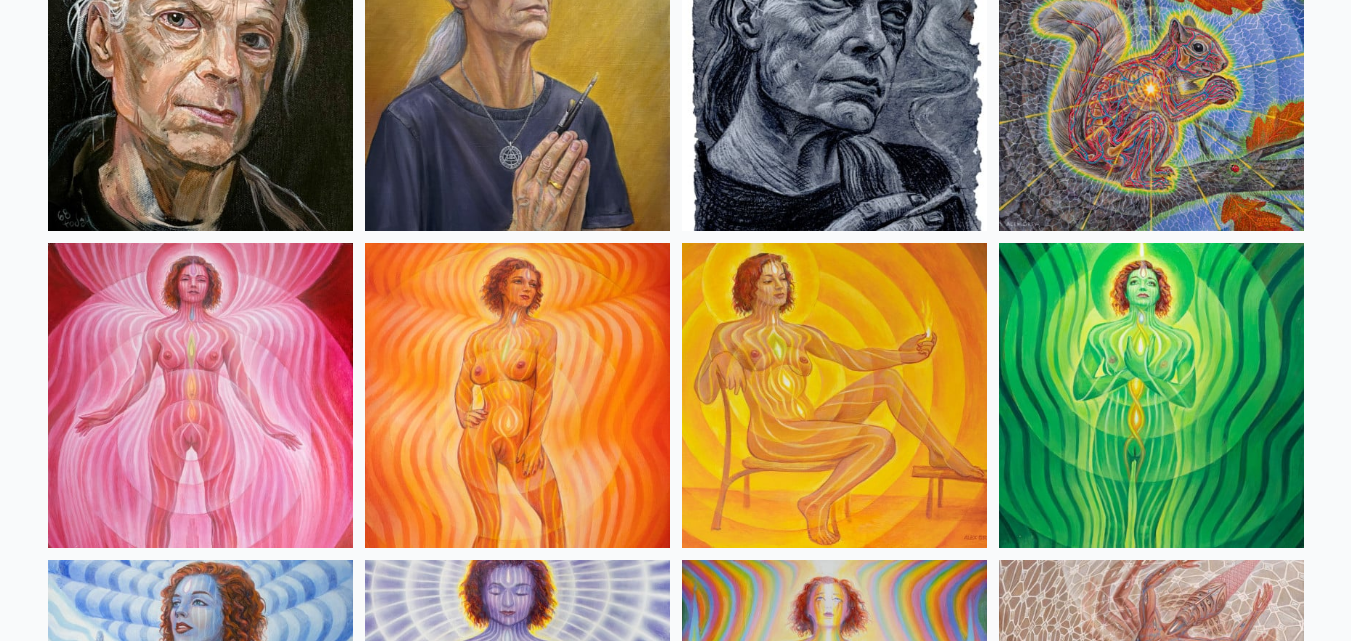 scroll, scrollTop: 1091, scrollLeft: 0, axis: vertical 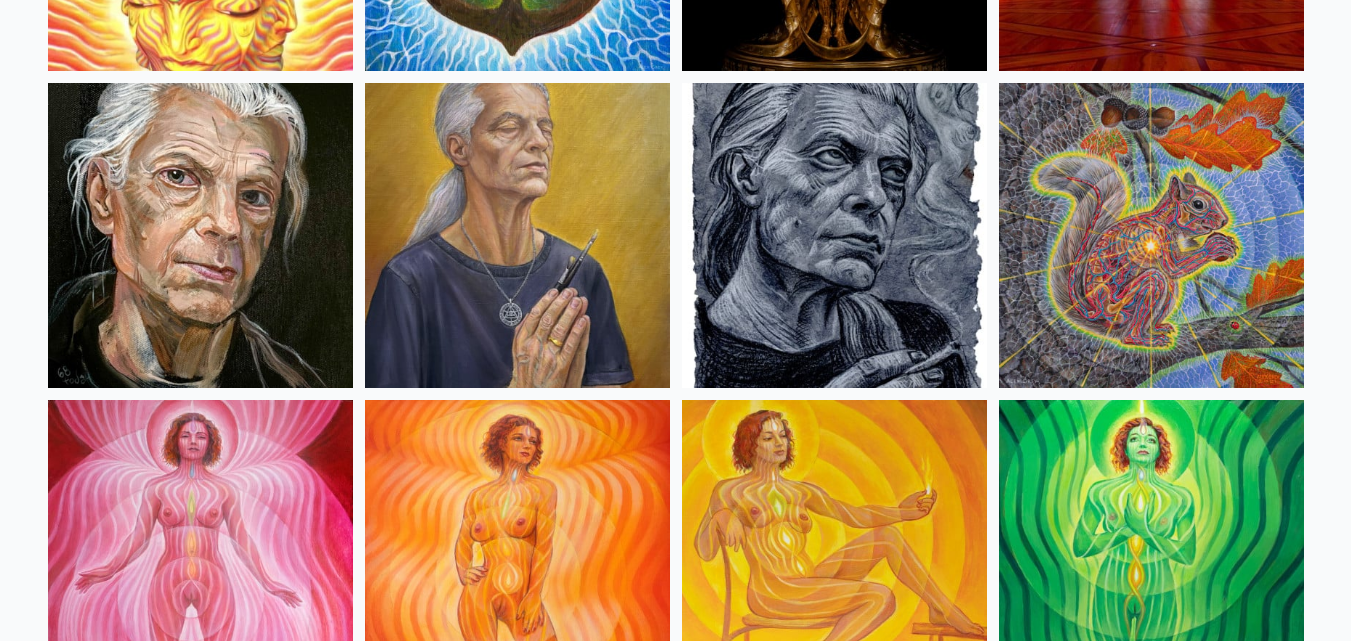click at bounding box center (1151, 235) 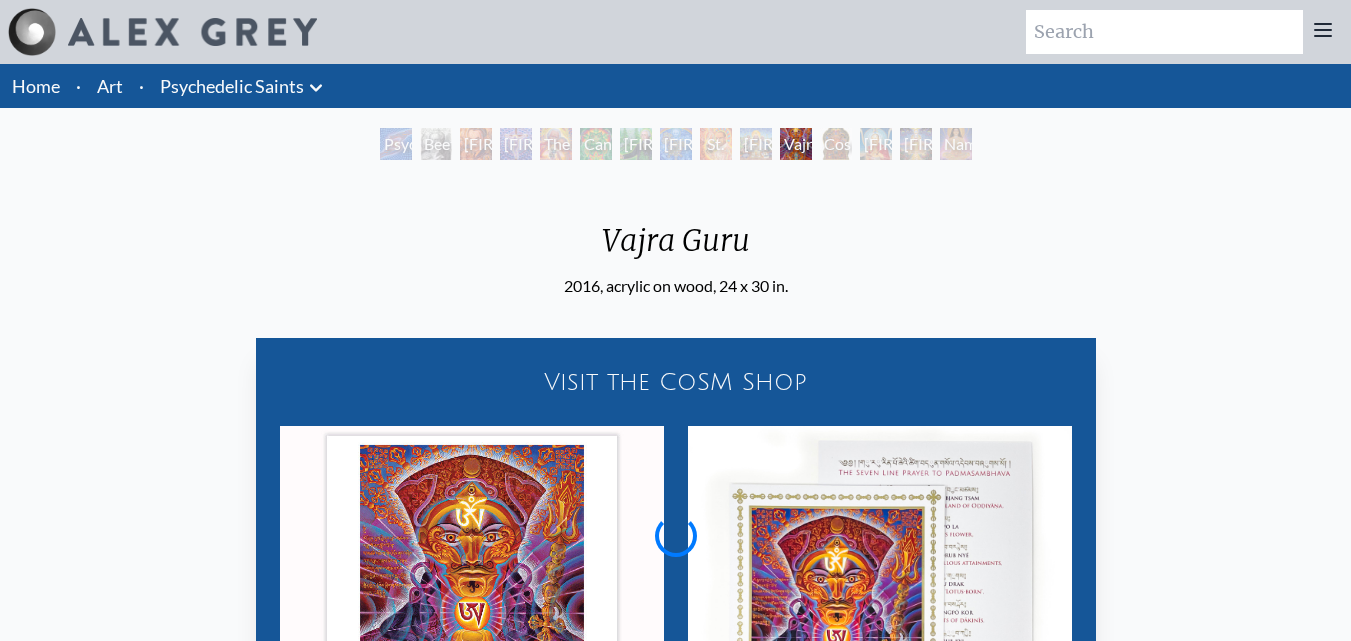scroll, scrollTop: 497, scrollLeft: 0, axis: vertical 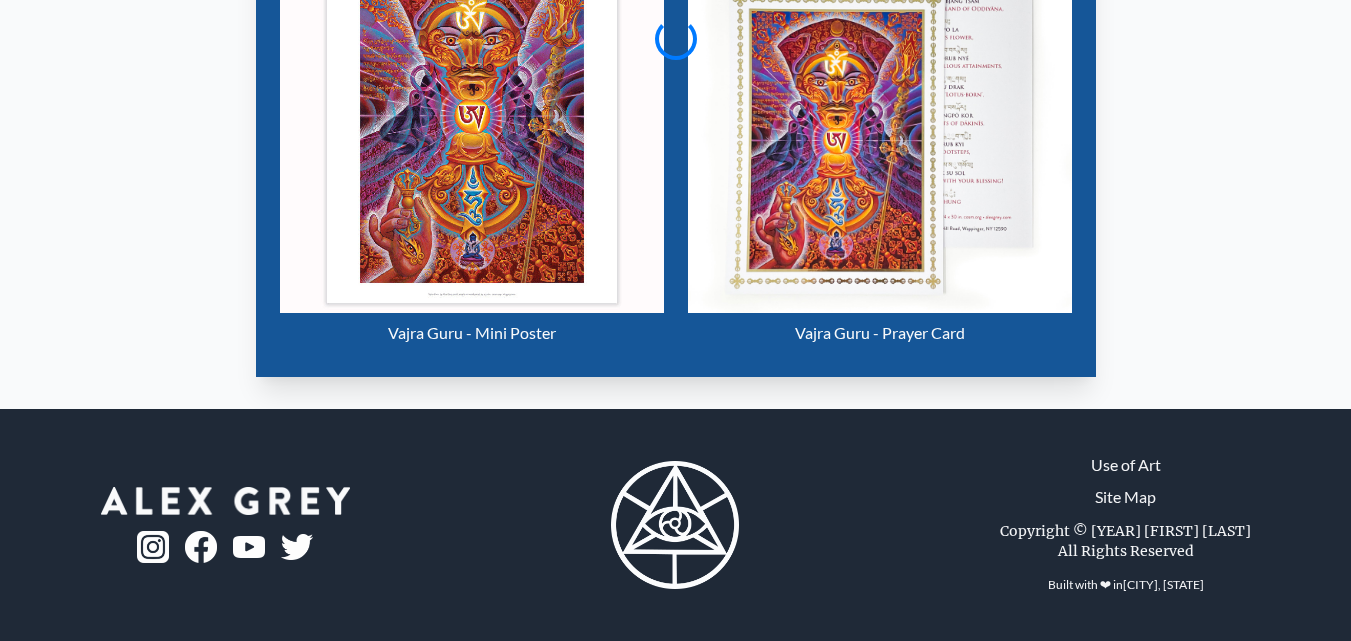 click on "Visit the CoSM Shop
Vajra Guru -  Mini Poster
Vajra Guru - Prayer Card" at bounding box center (675, 97) 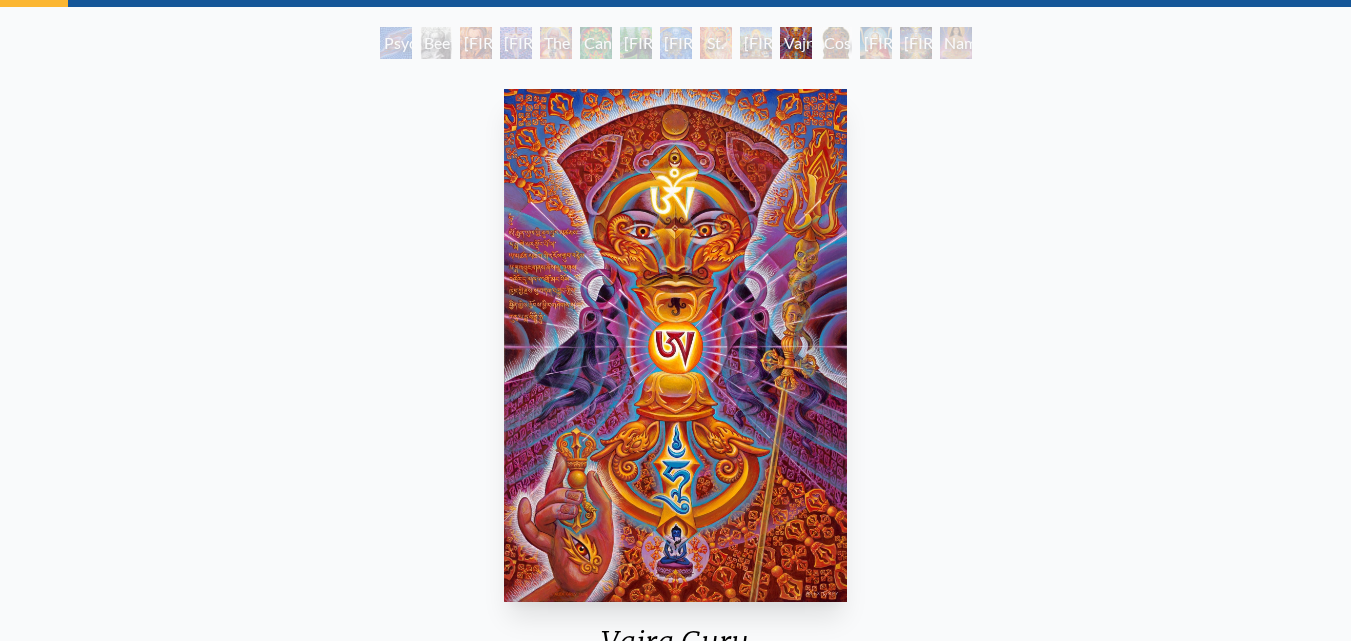 scroll, scrollTop: 97, scrollLeft: 0, axis: vertical 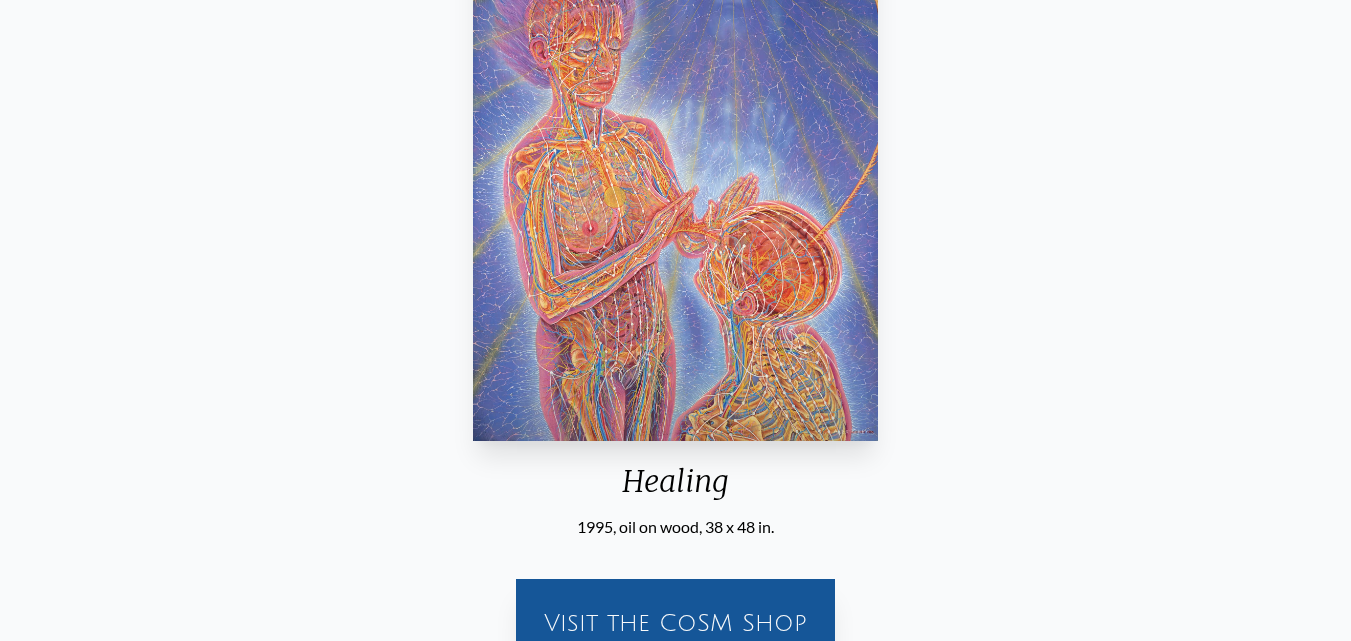 click at bounding box center (676, 184) 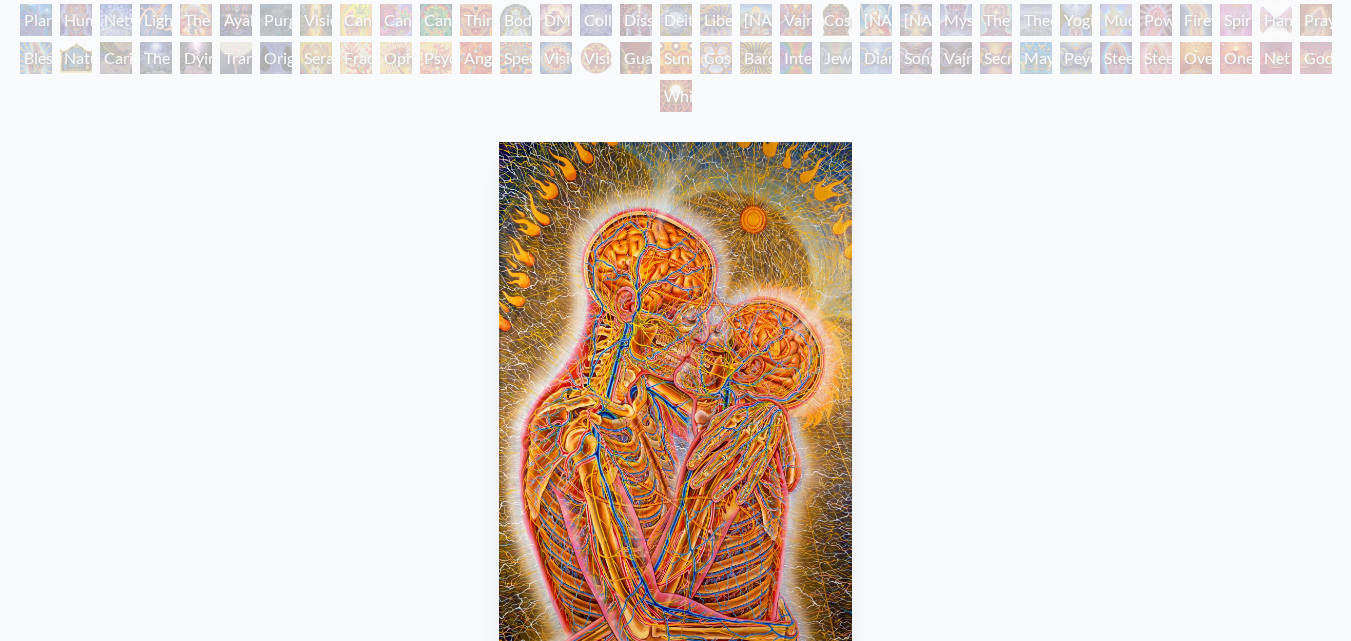 scroll, scrollTop: 500, scrollLeft: 0, axis: vertical 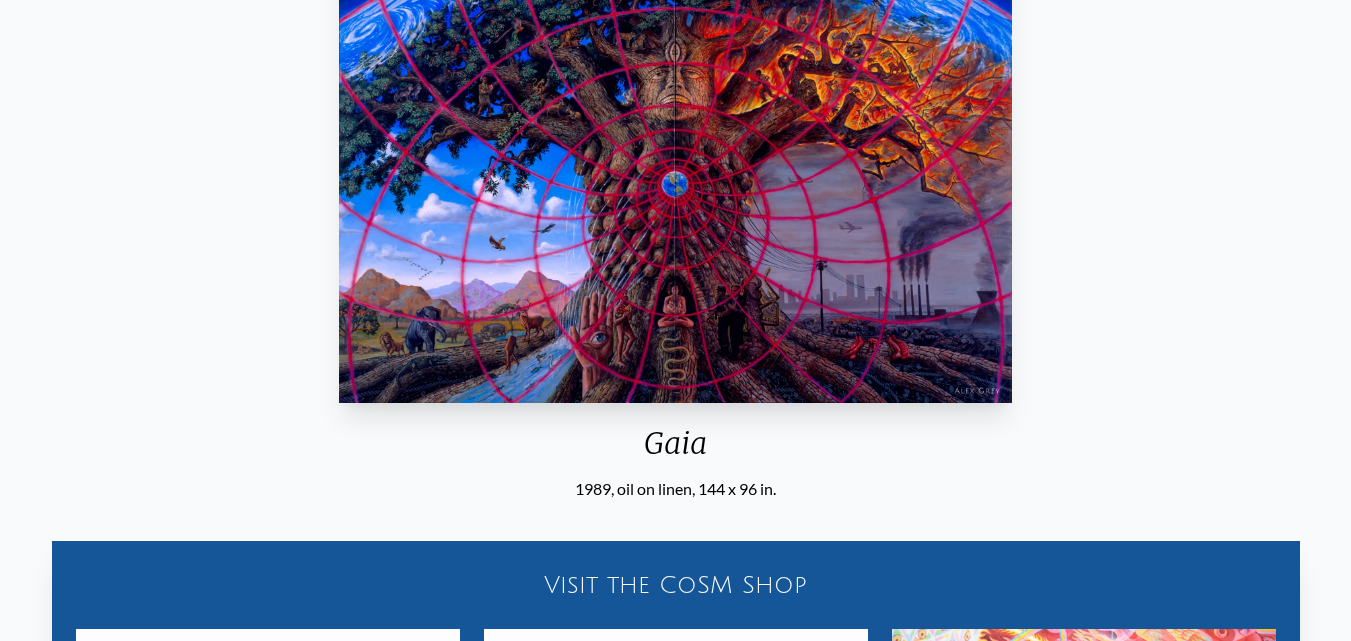 click at bounding box center (675, 146) 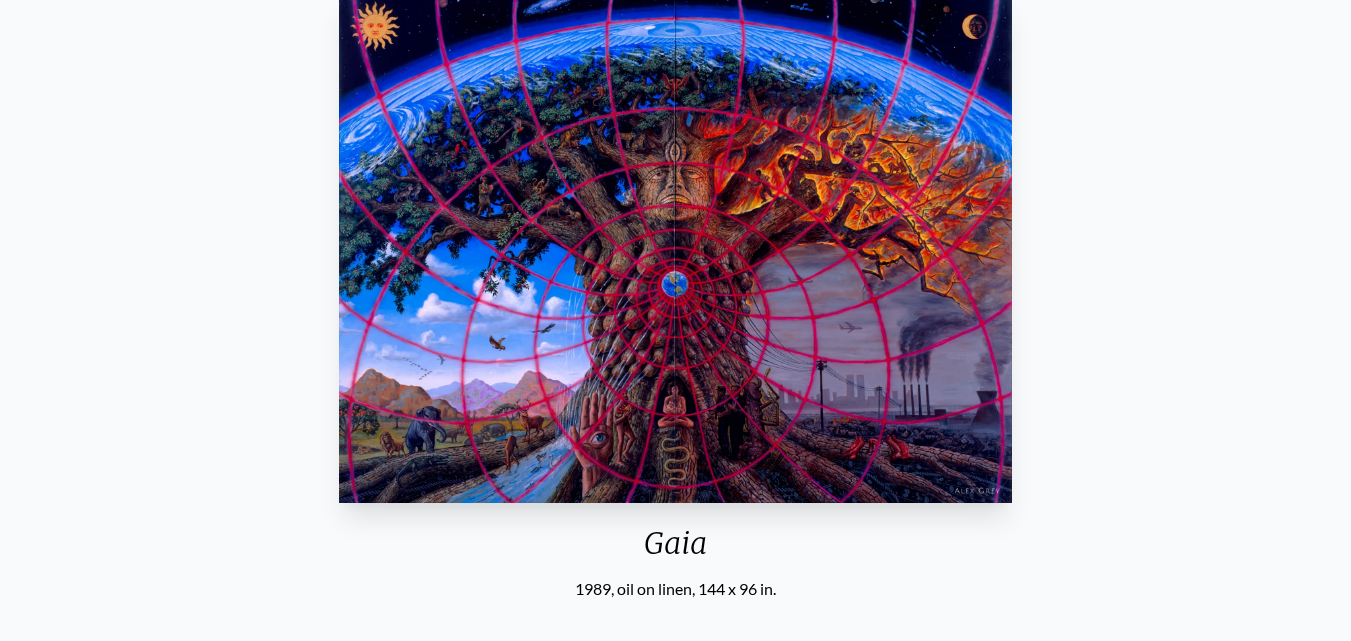 scroll, scrollTop: 0, scrollLeft: 0, axis: both 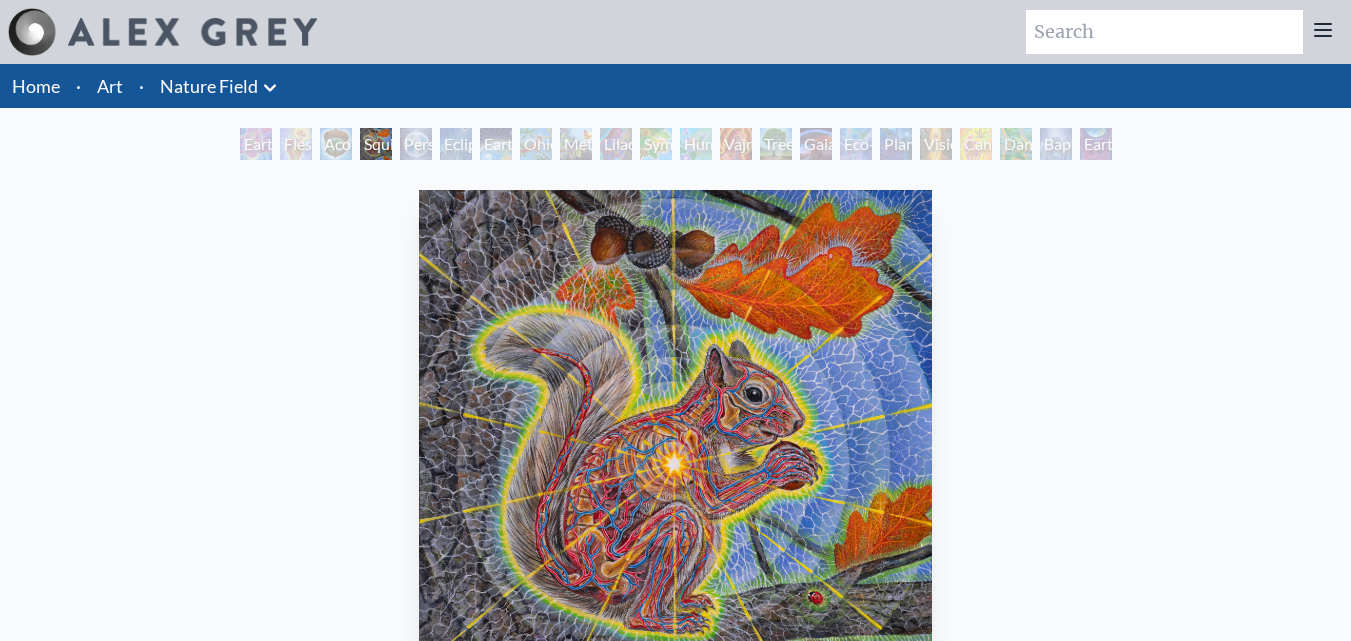 click on "Squirrel
2021,  acrylic on wood, 12 x 12 in.
Visit the CoSM Shop" at bounding box center (675, 563) 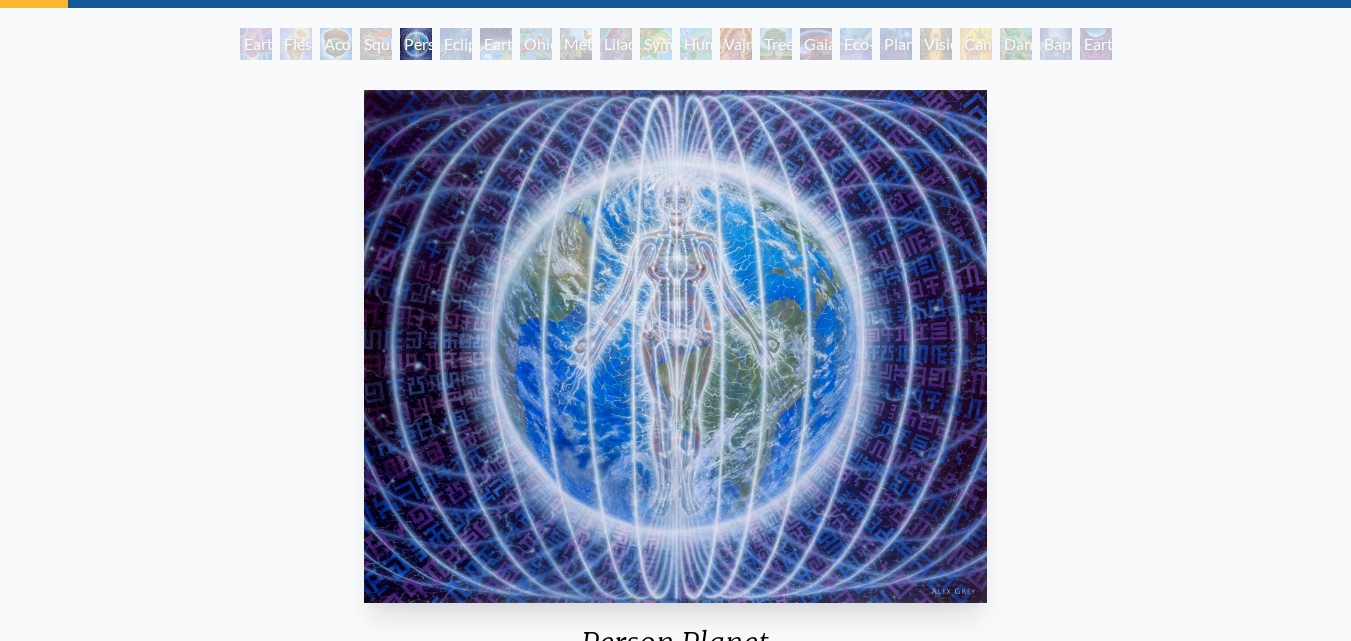 scroll, scrollTop: 0, scrollLeft: 0, axis: both 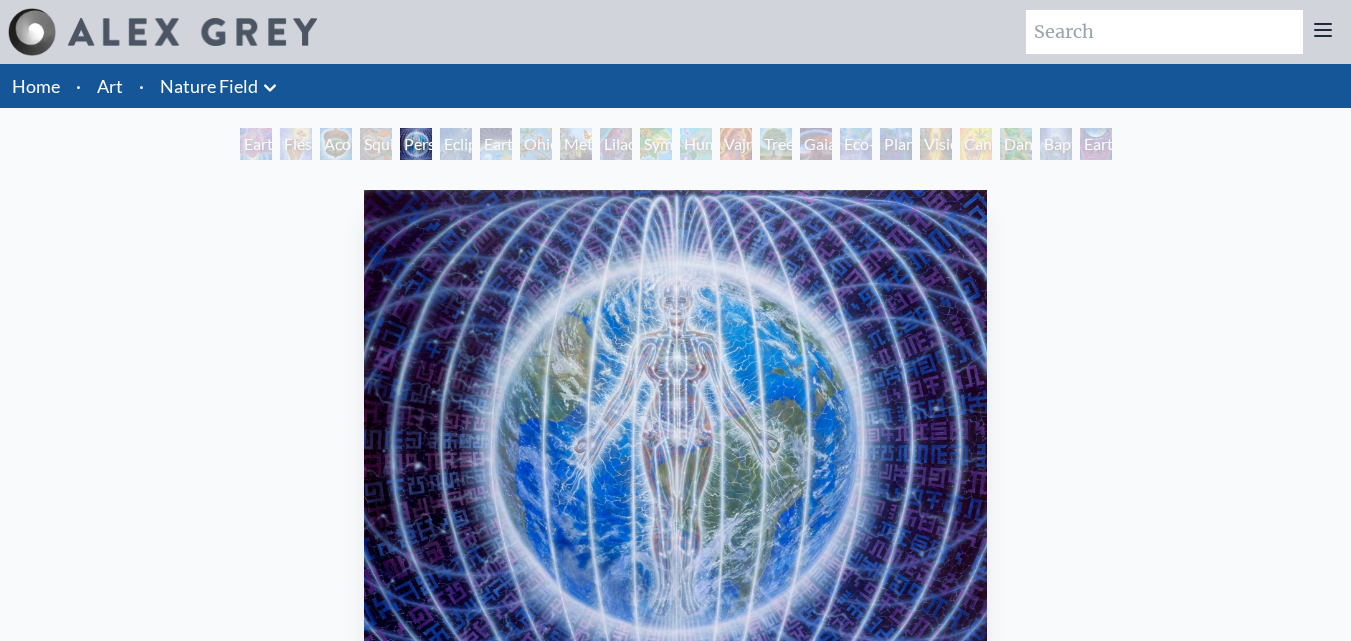 click on "Metamorphosis" at bounding box center (576, 144) 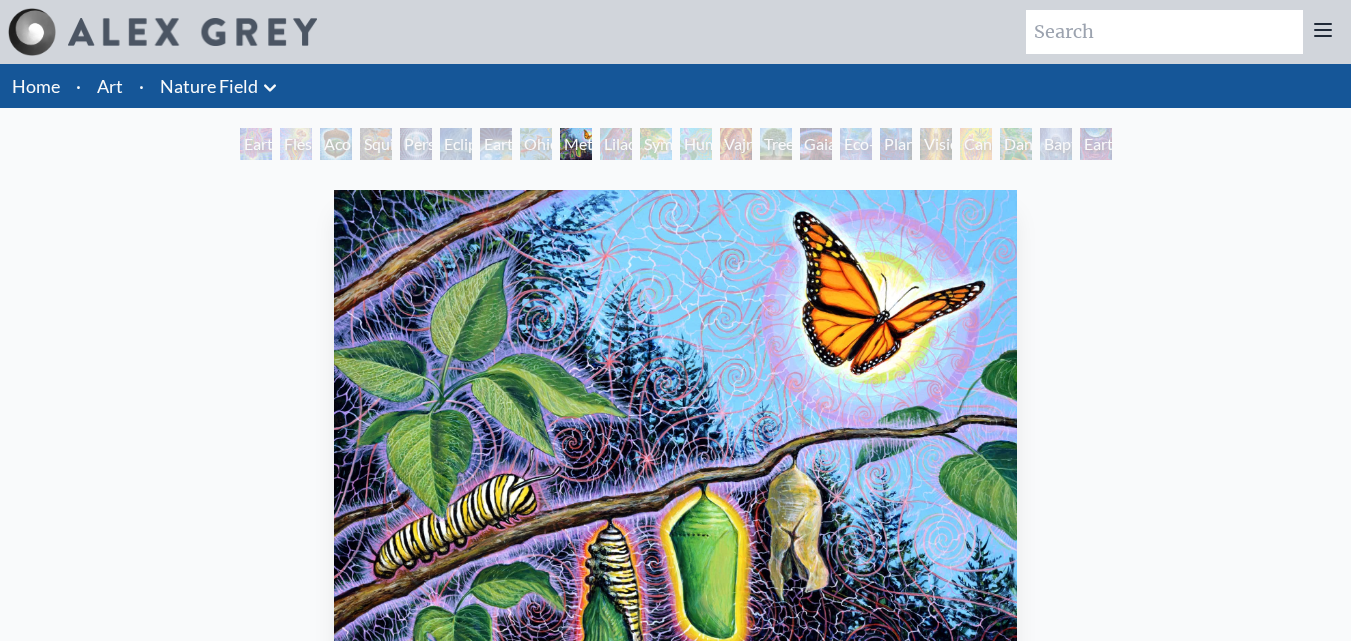 click on "Planetary Prayers" at bounding box center (896, 144) 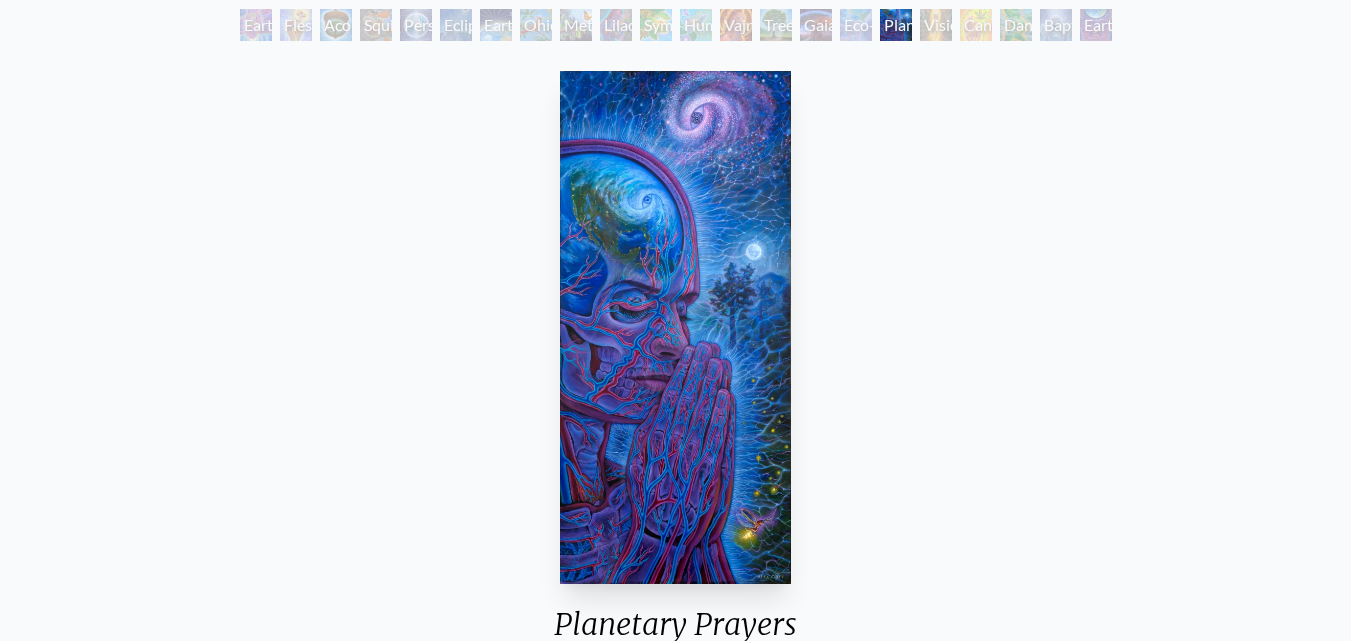 scroll, scrollTop: 0, scrollLeft: 0, axis: both 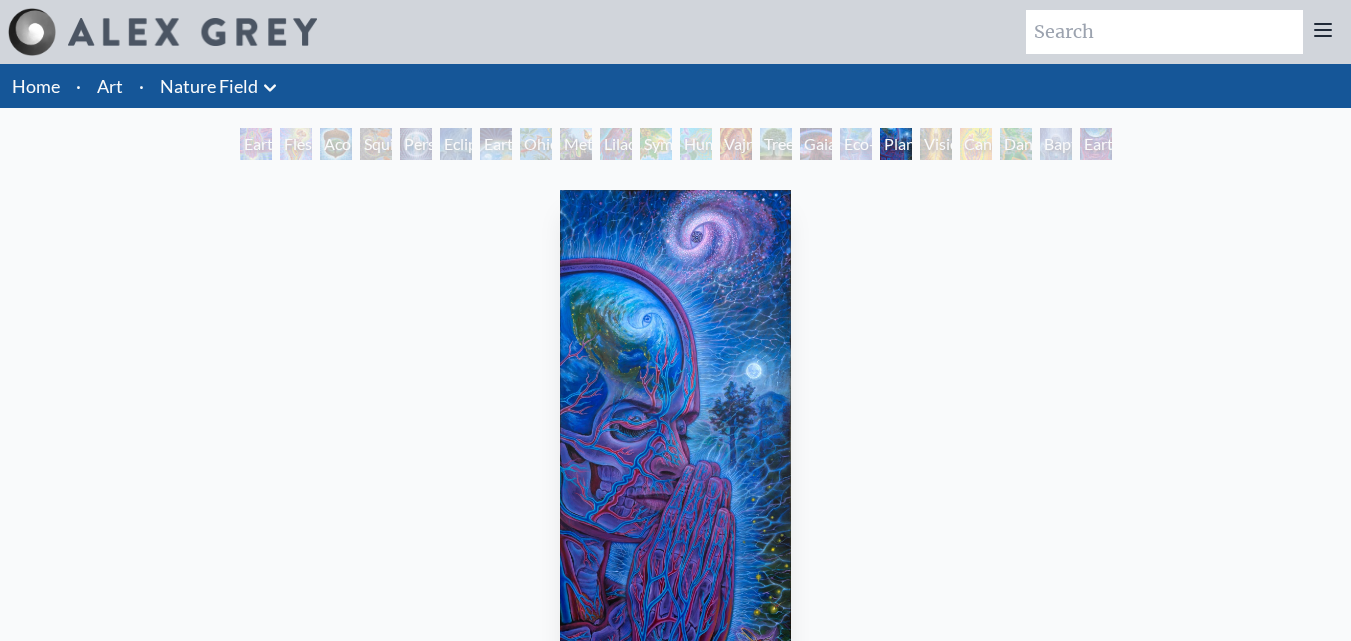 click on "Nature Field" at bounding box center [209, 86] 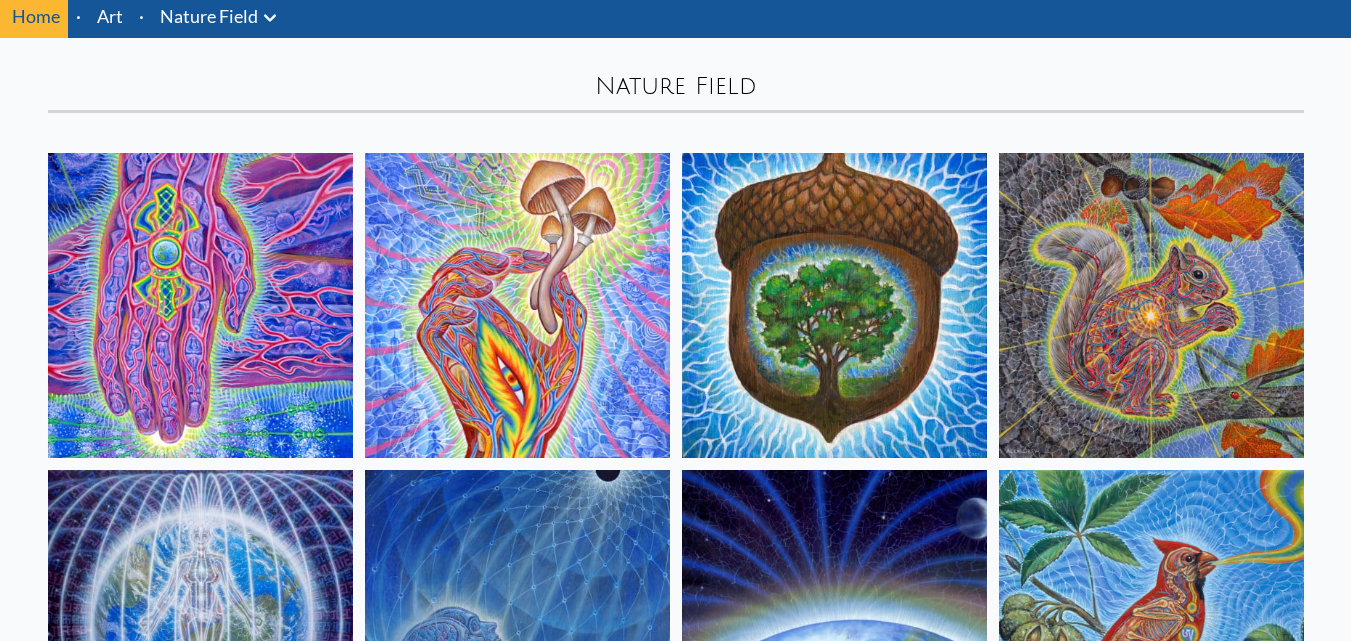 scroll, scrollTop: 0, scrollLeft: 0, axis: both 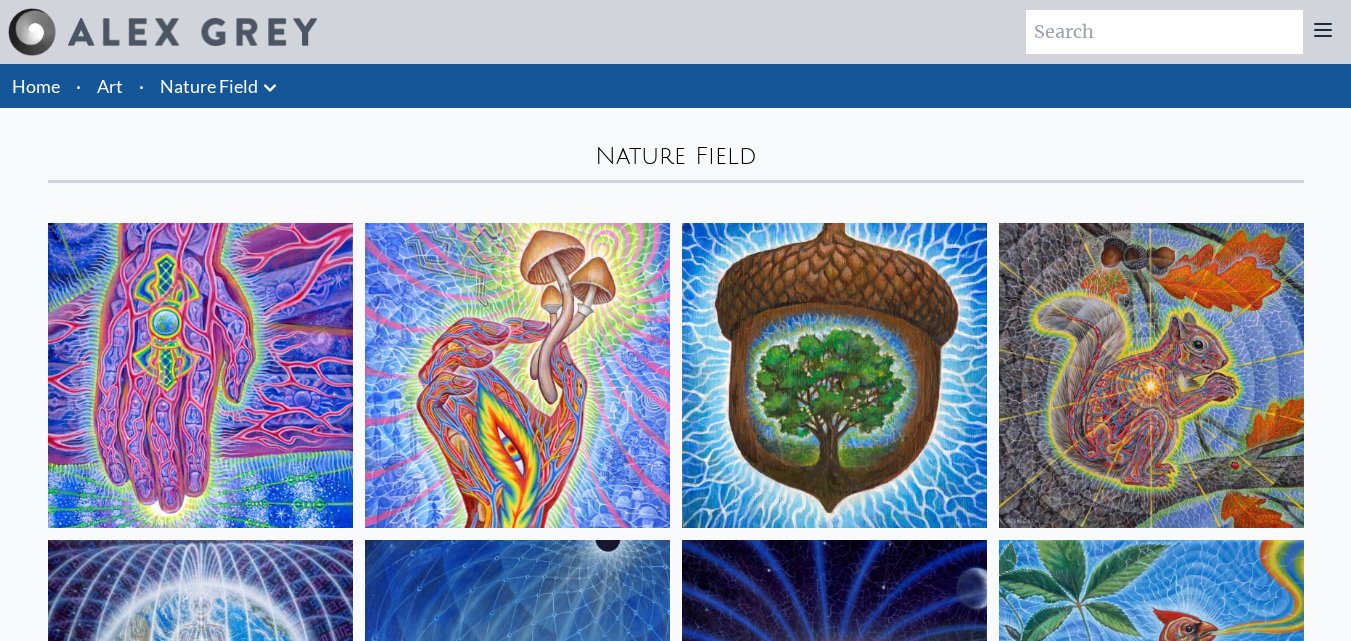 click 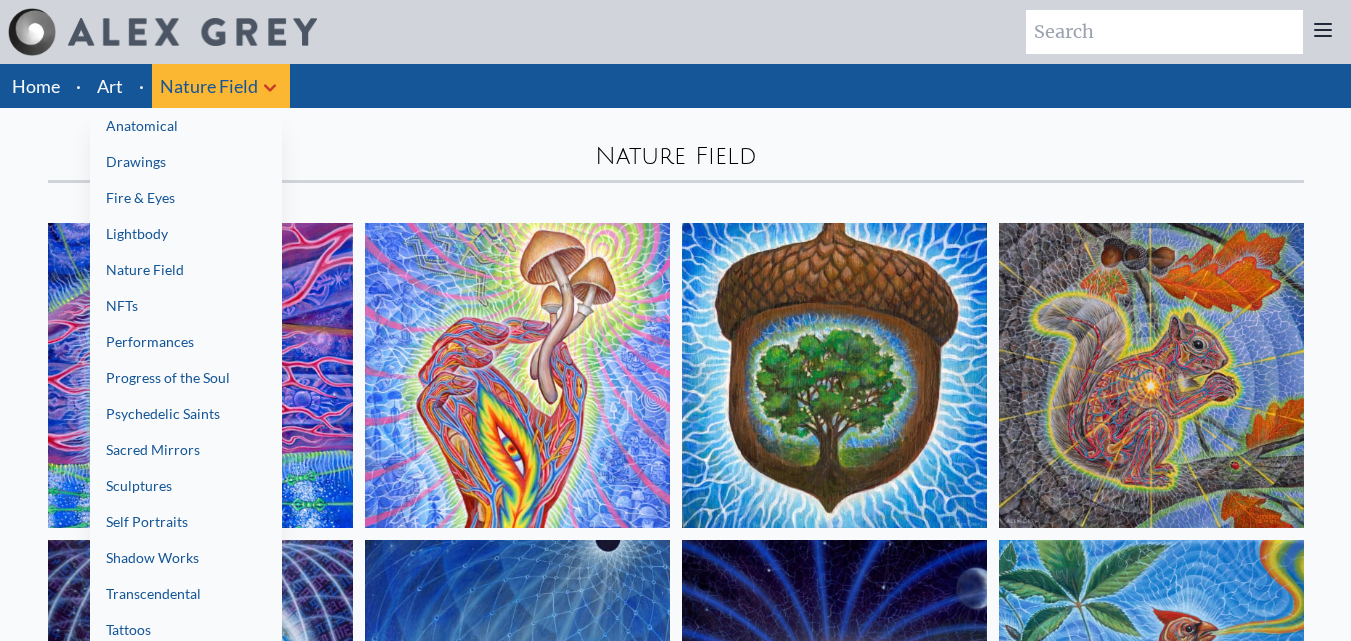 click on "NFTs" at bounding box center [186, 306] 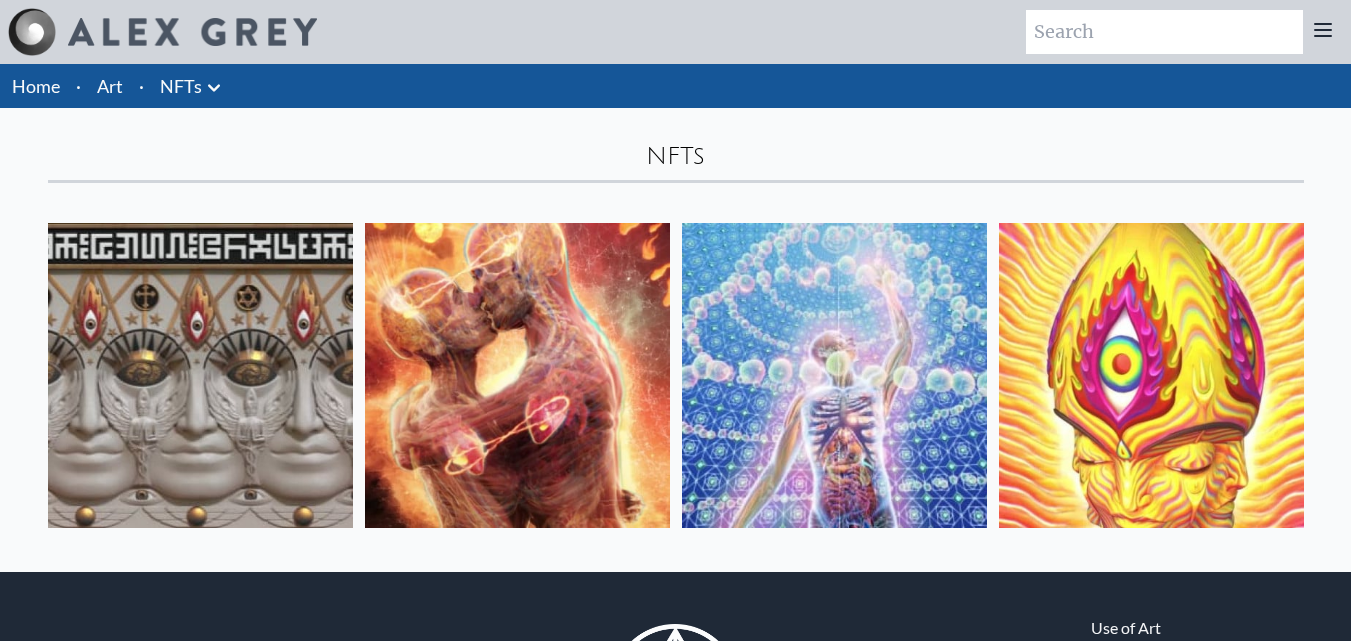 scroll, scrollTop: 0, scrollLeft: 0, axis: both 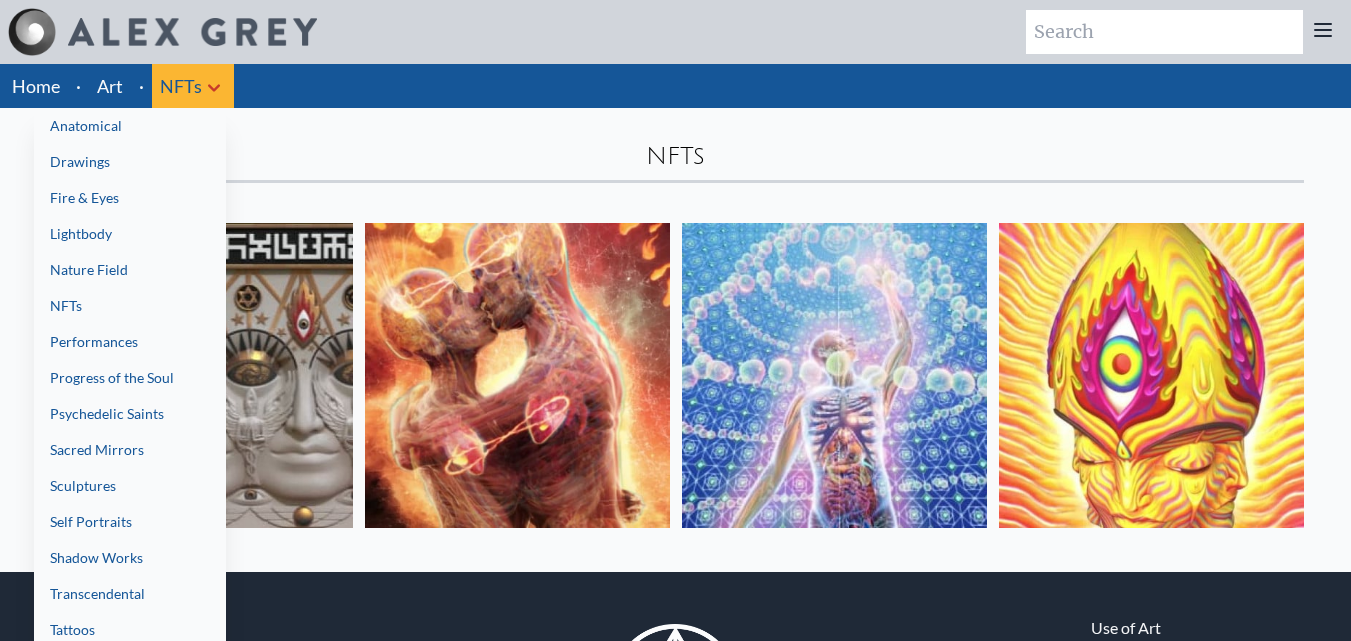 click on "Sacred Mirrors" at bounding box center (130, 450) 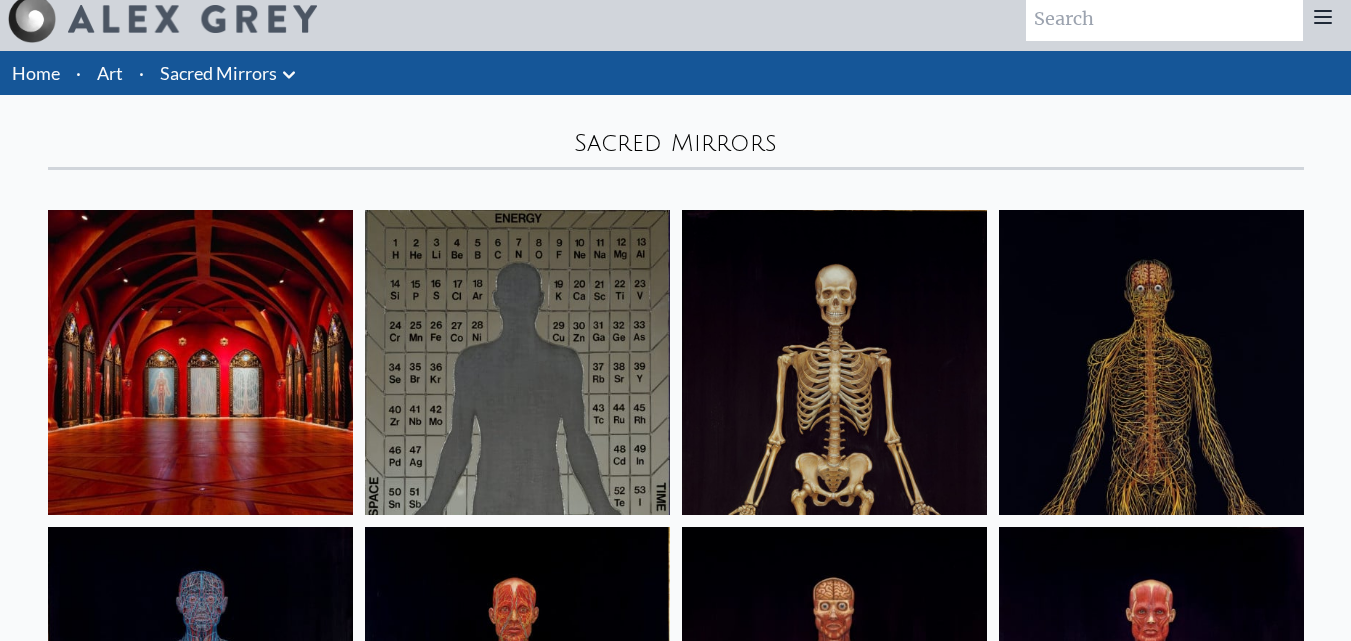 scroll, scrollTop: 0, scrollLeft: 0, axis: both 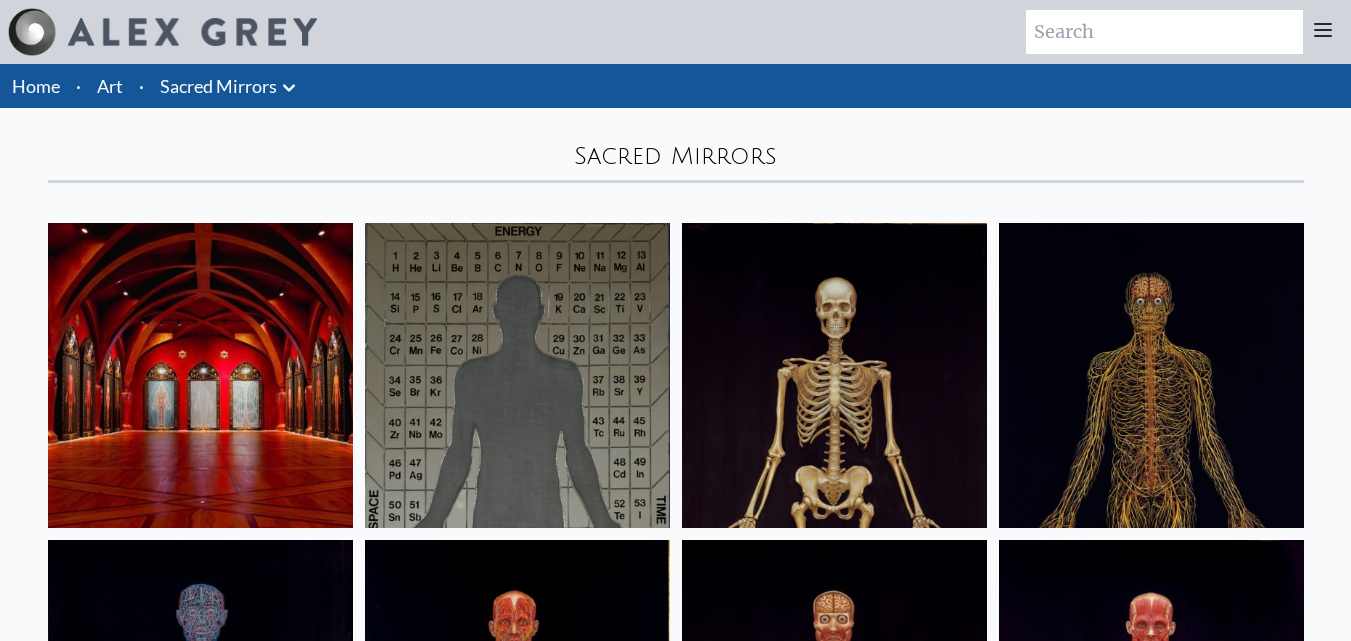 click 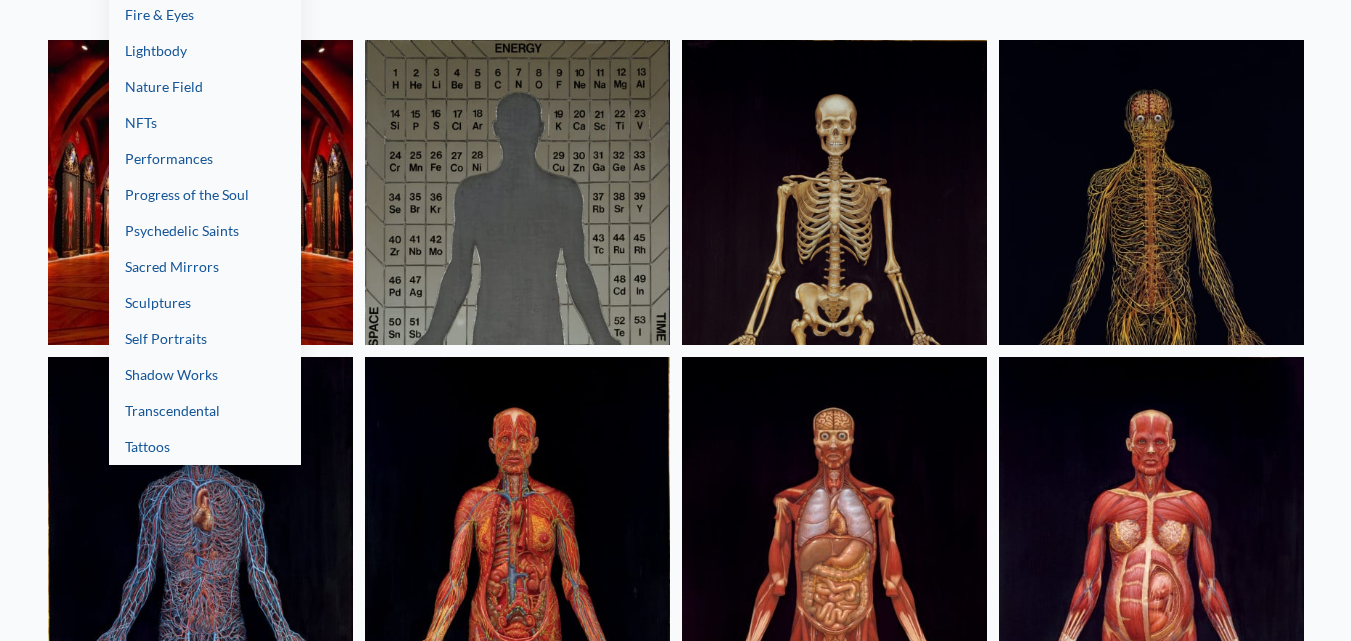 scroll, scrollTop: 300, scrollLeft: 0, axis: vertical 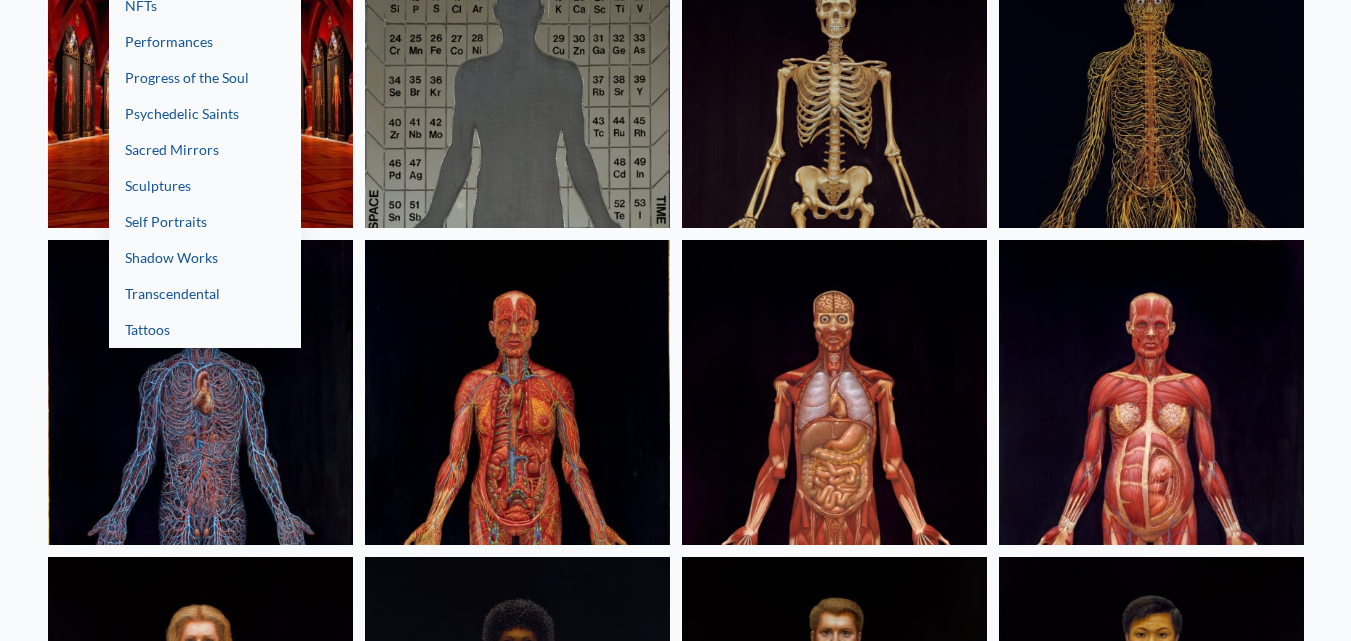 click on "Shadow Works" at bounding box center (205, 258) 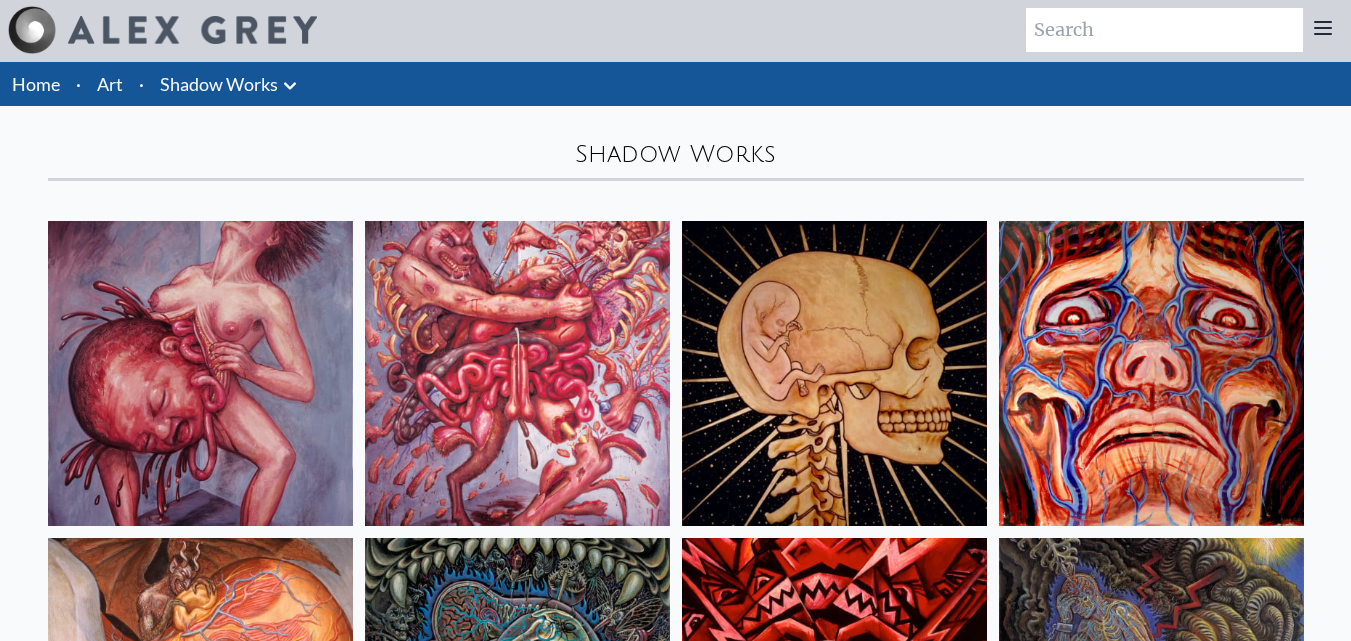 scroll, scrollTop: 0, scrollLeft: 0, axis: both 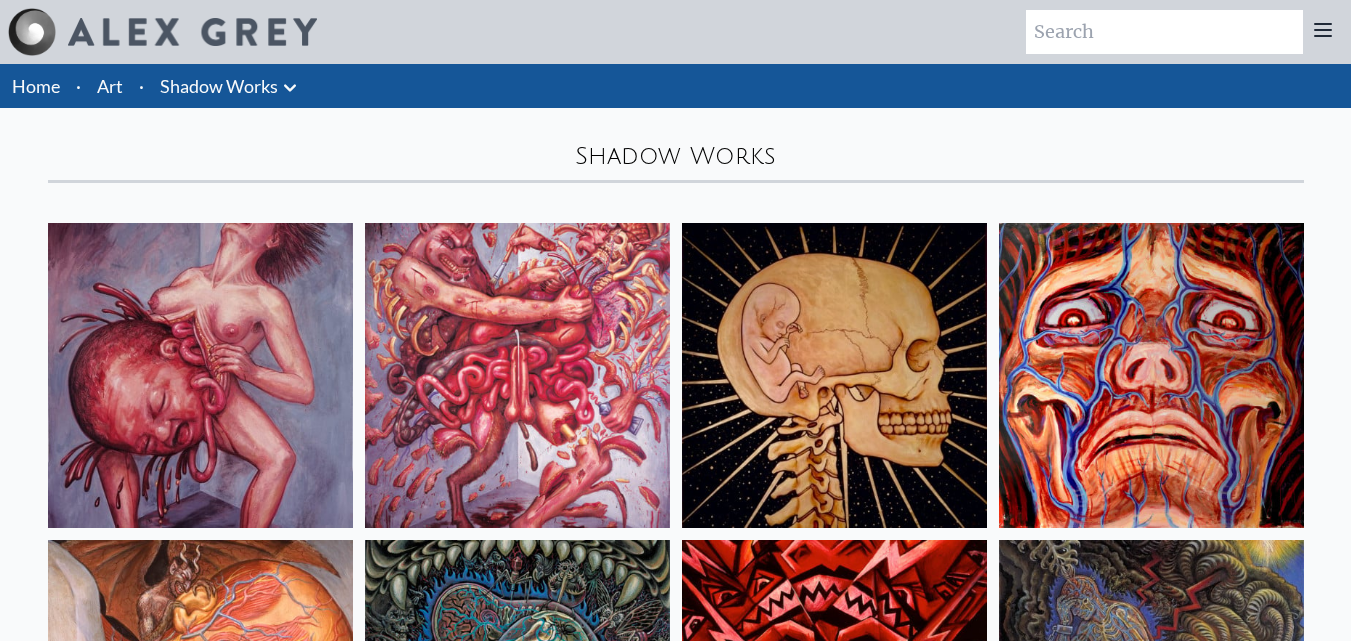 click 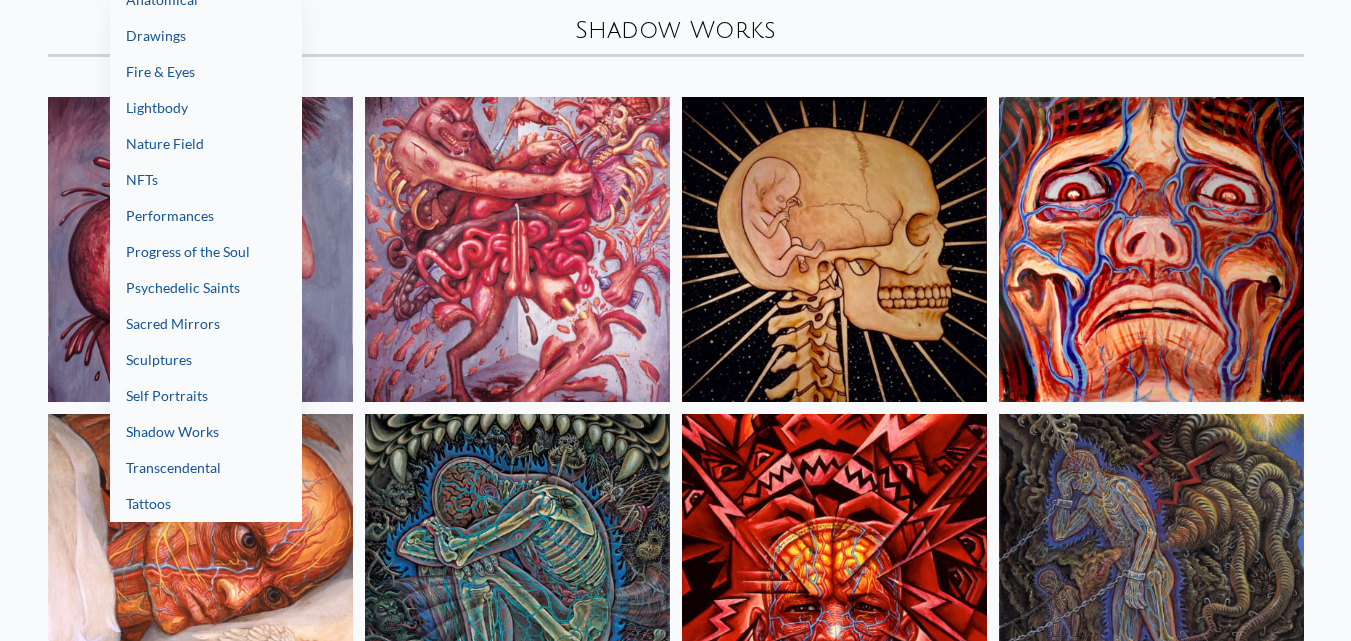 scroll, scrollTop: 200, scrollLeft: 0, axis: vertical 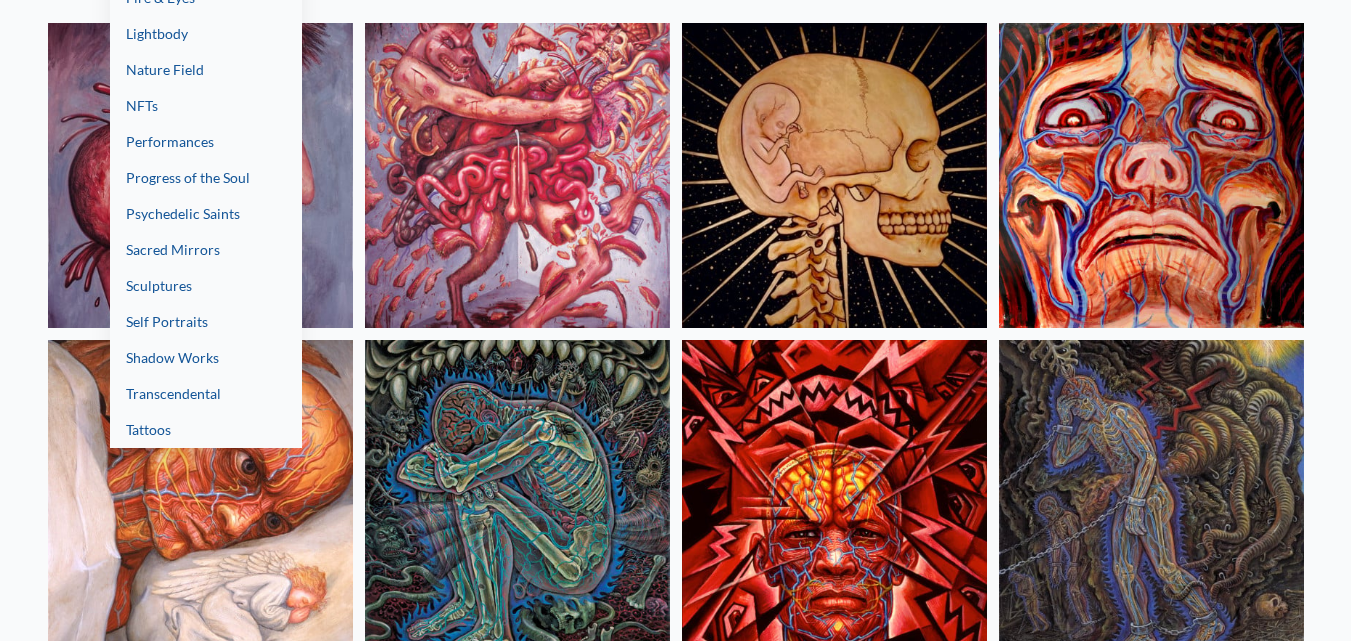 click at bounding box center [675, 320] 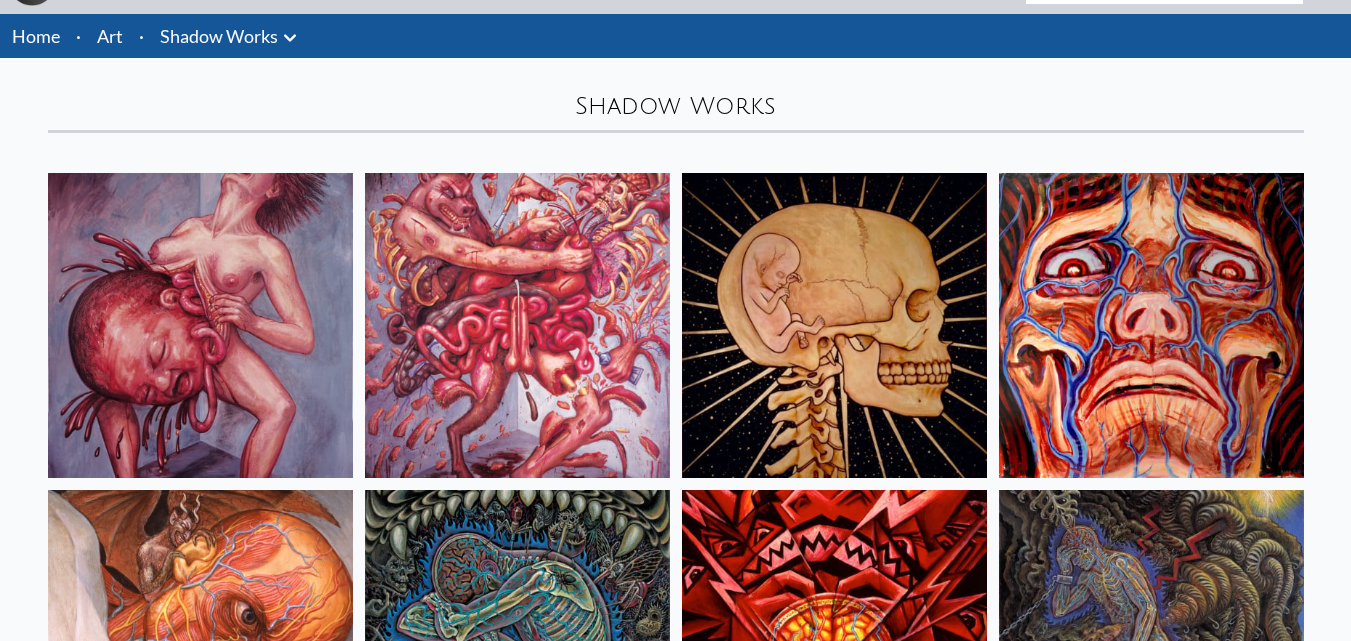 scroll, scrollTop: 0, scrollLeft: 0, axis: both 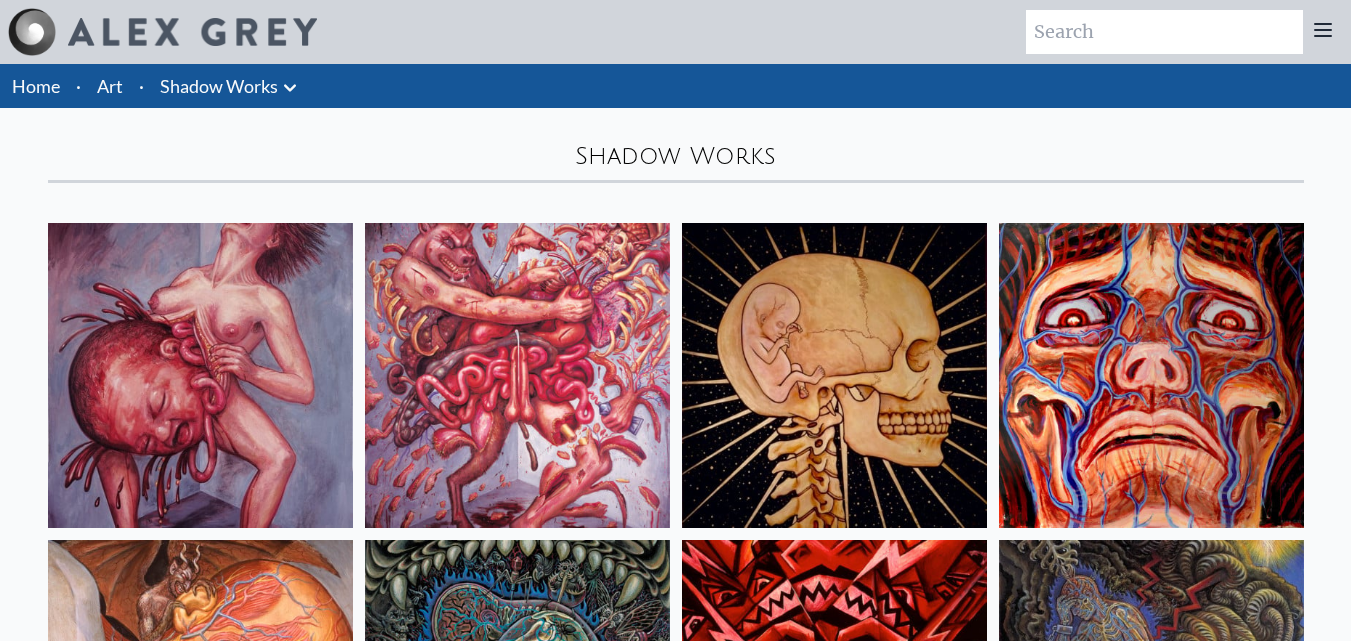 click on "Shadow Works" at bounding box center (219, 86) 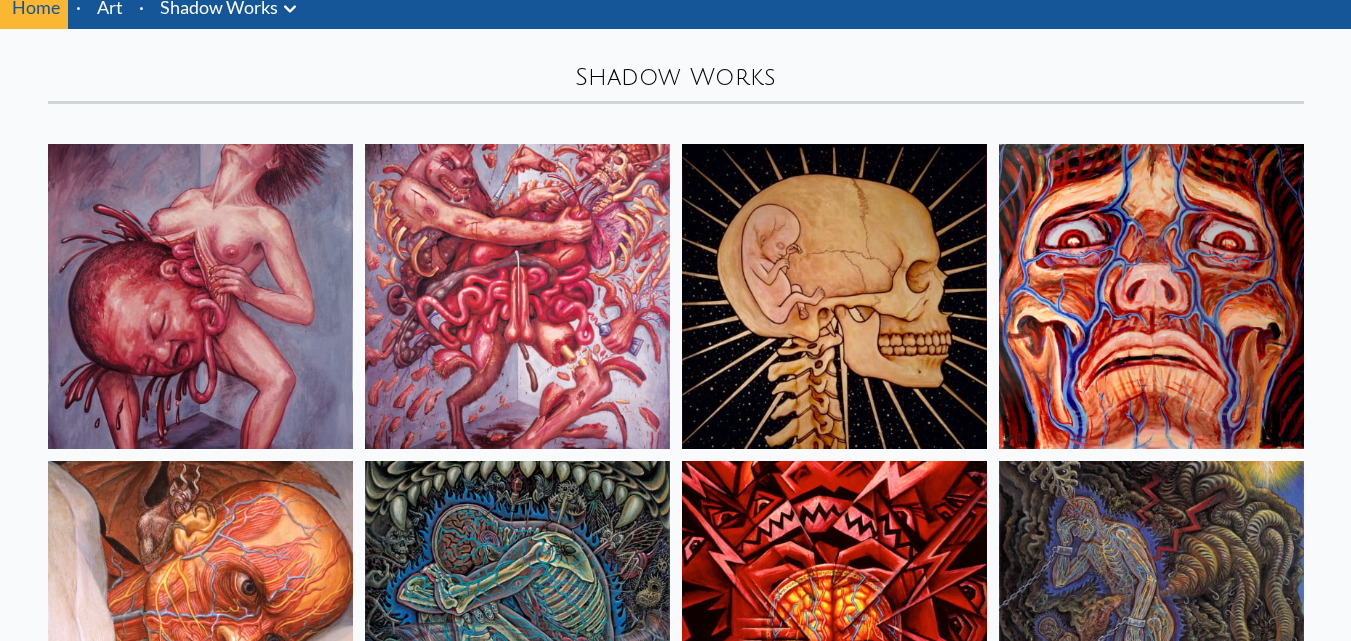 scroll, scrollTop: 14, scrollLeft: 0, axis: vertical 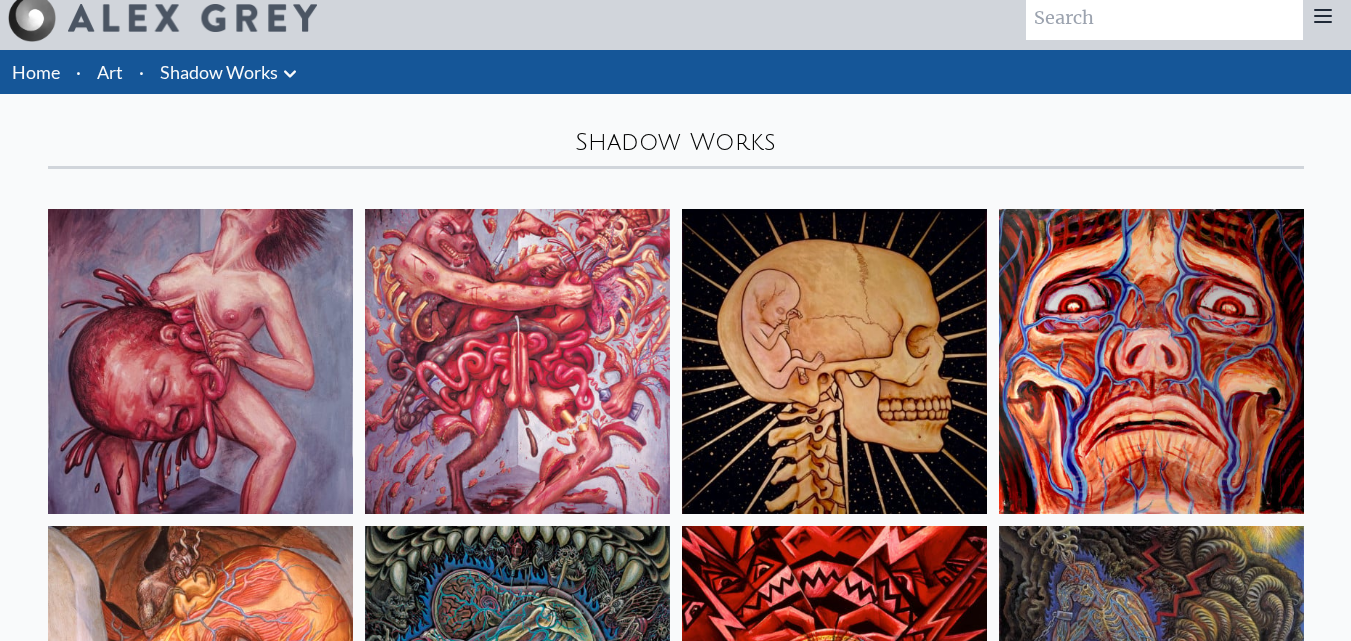 click on "Art" at bounding box center [110, 72] 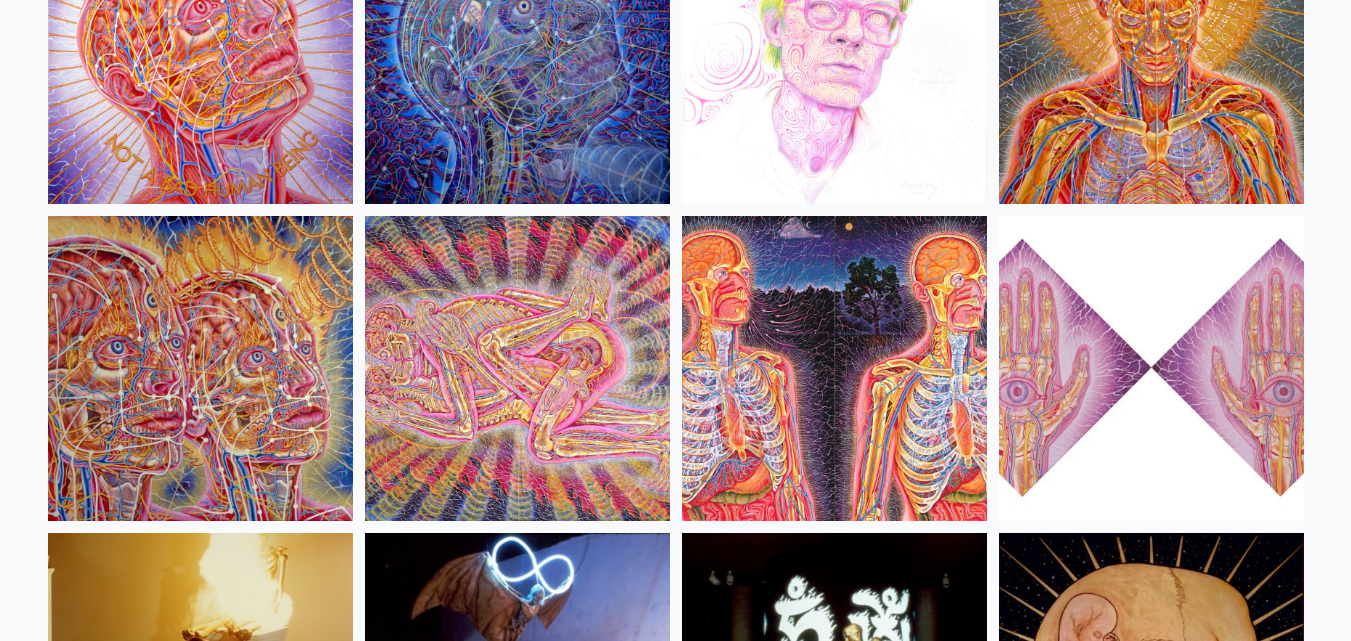 scroll, scrollTop: 22200, scrollLeft: 0, axis: vertical 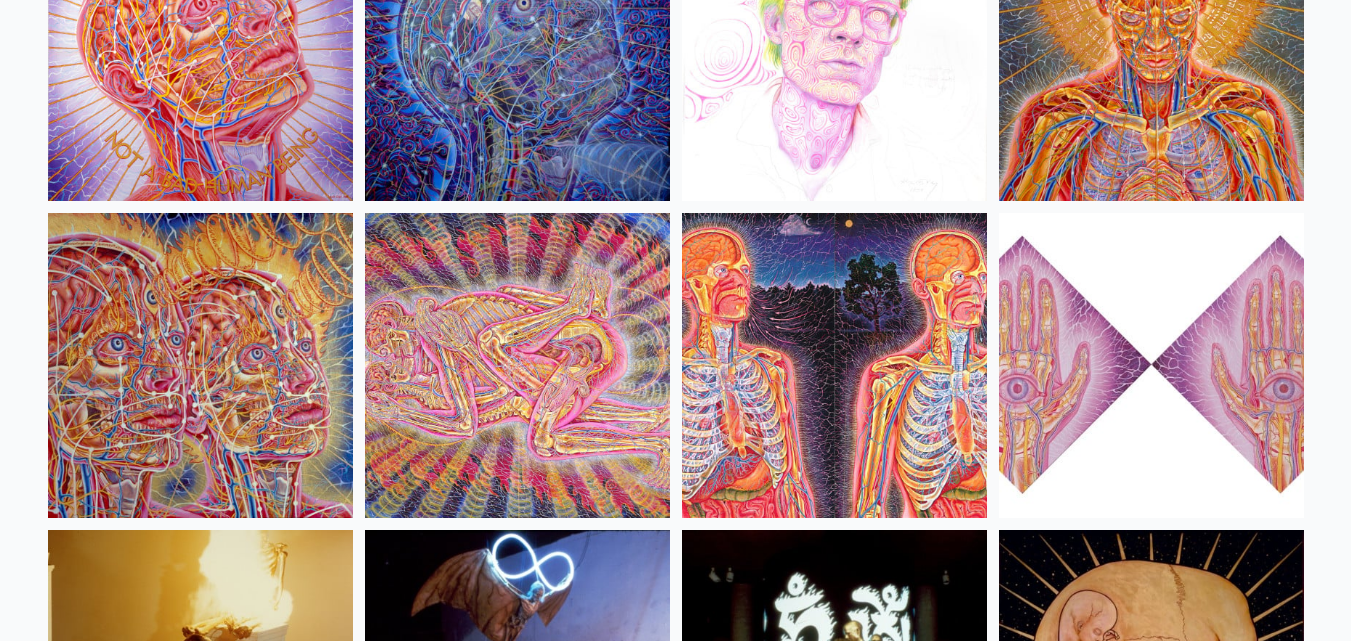 click at bounding box center [517, 365] 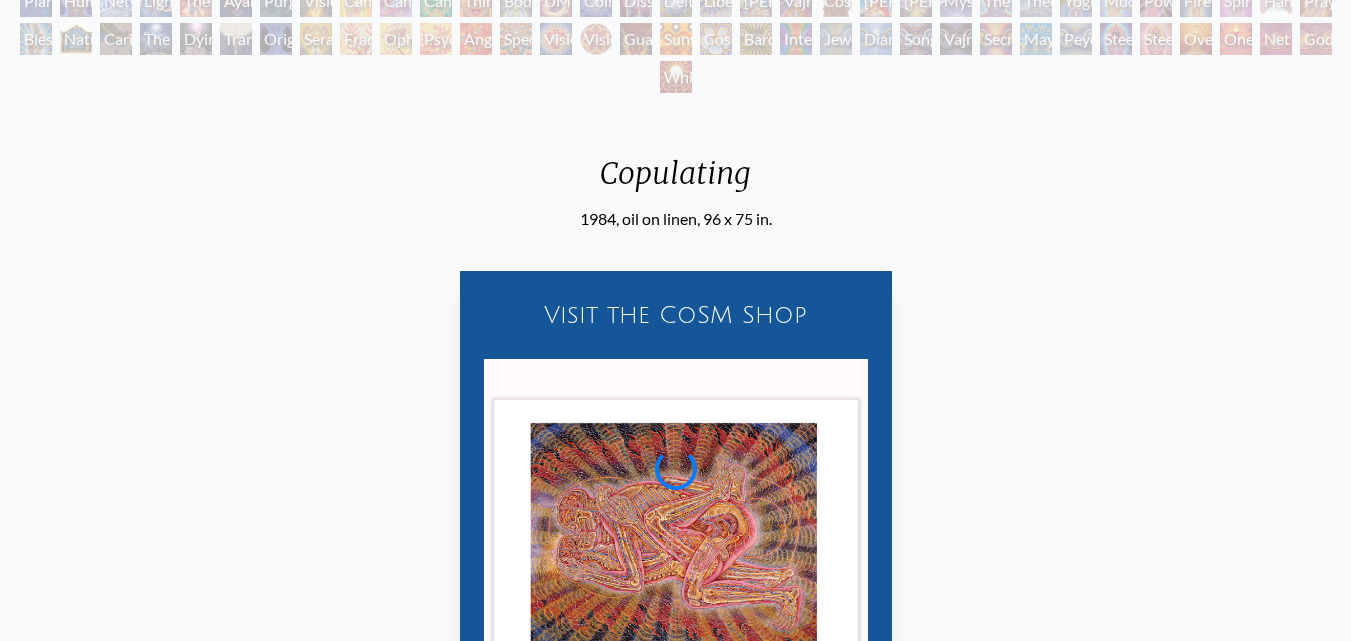 scroll, scrollTop: 0, scrollLeft: 0, axis: both 